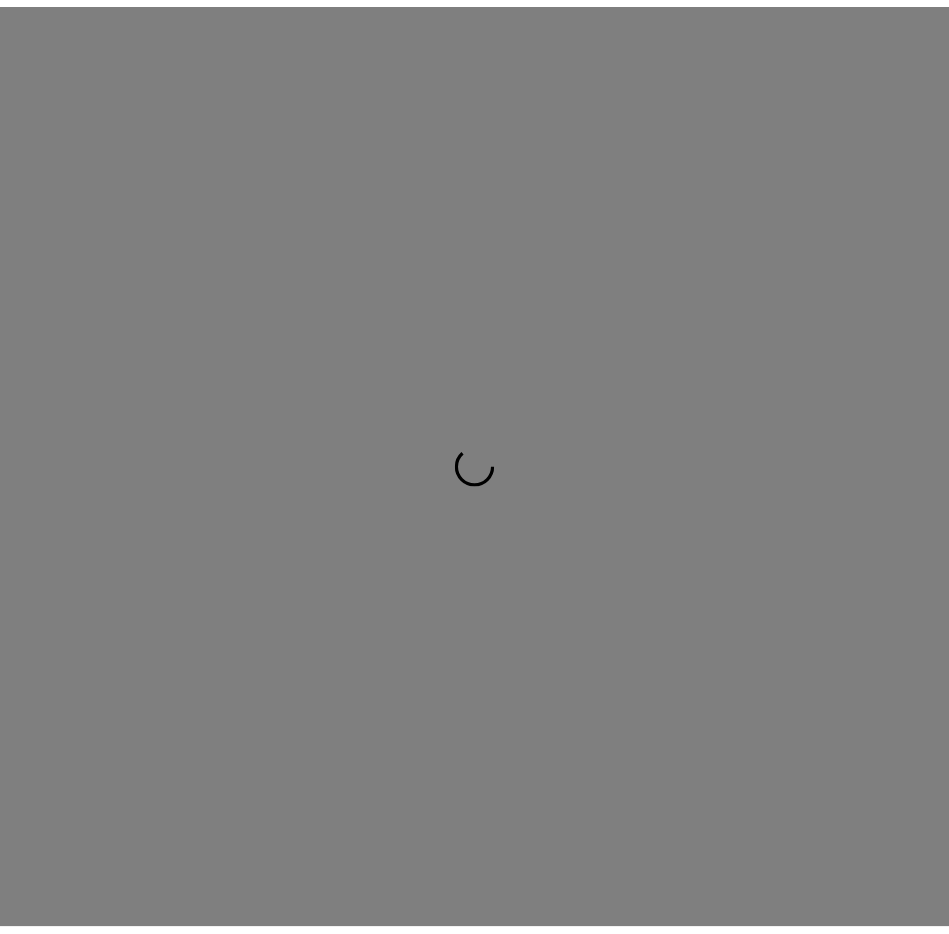 scroll, scrollTop: 0, scrollLeft: 0, axis: both 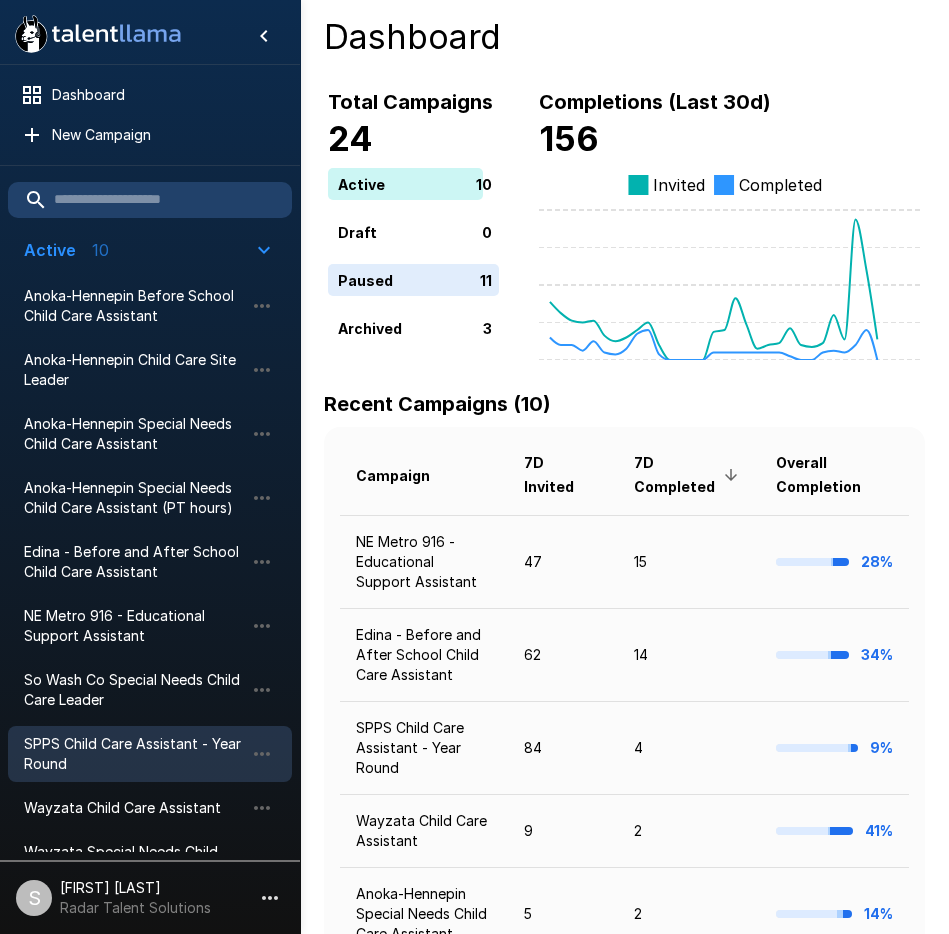 click on "SPPS Child Care Assistant - Year Round" at bounding box center [134, 754] 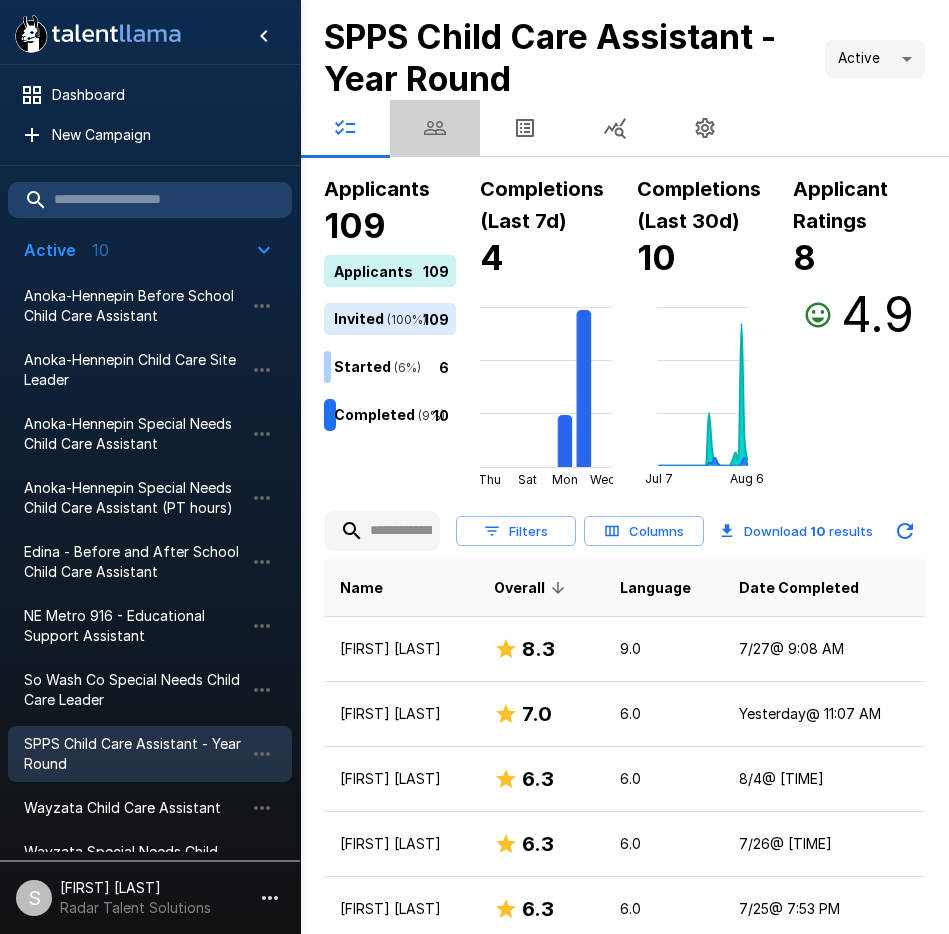 click at bounding box center [435, 128] 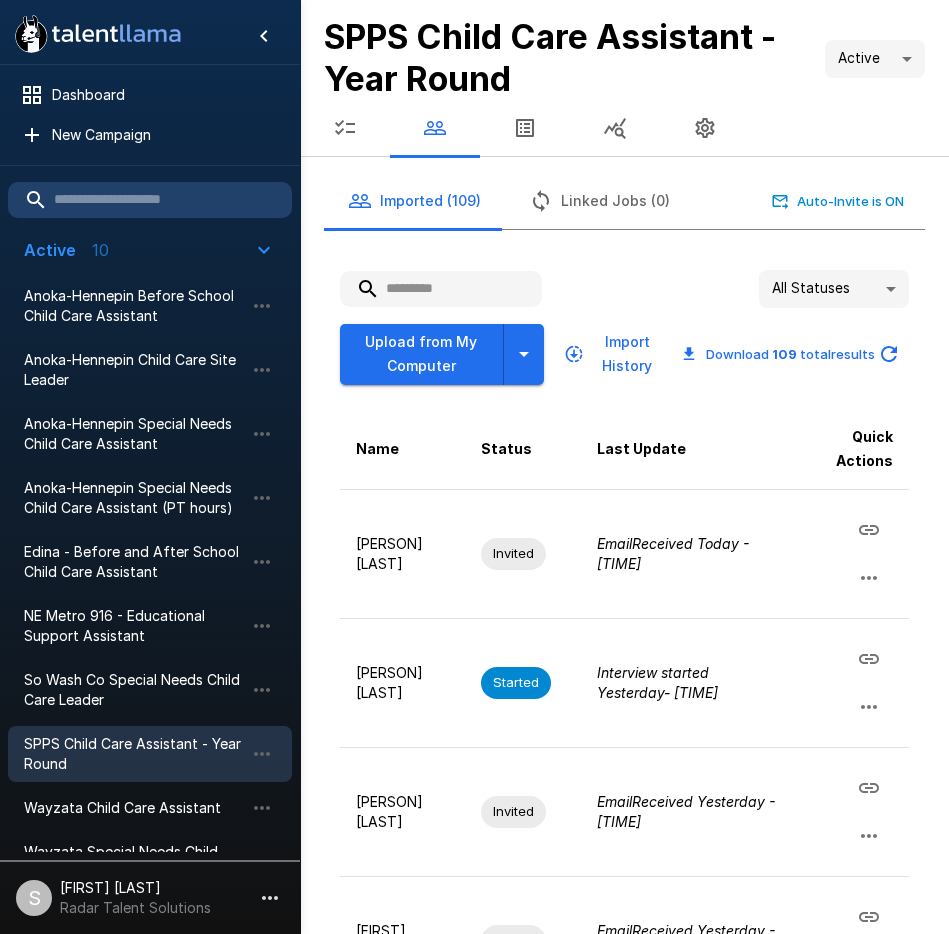 click at bounding box center [441, 289] 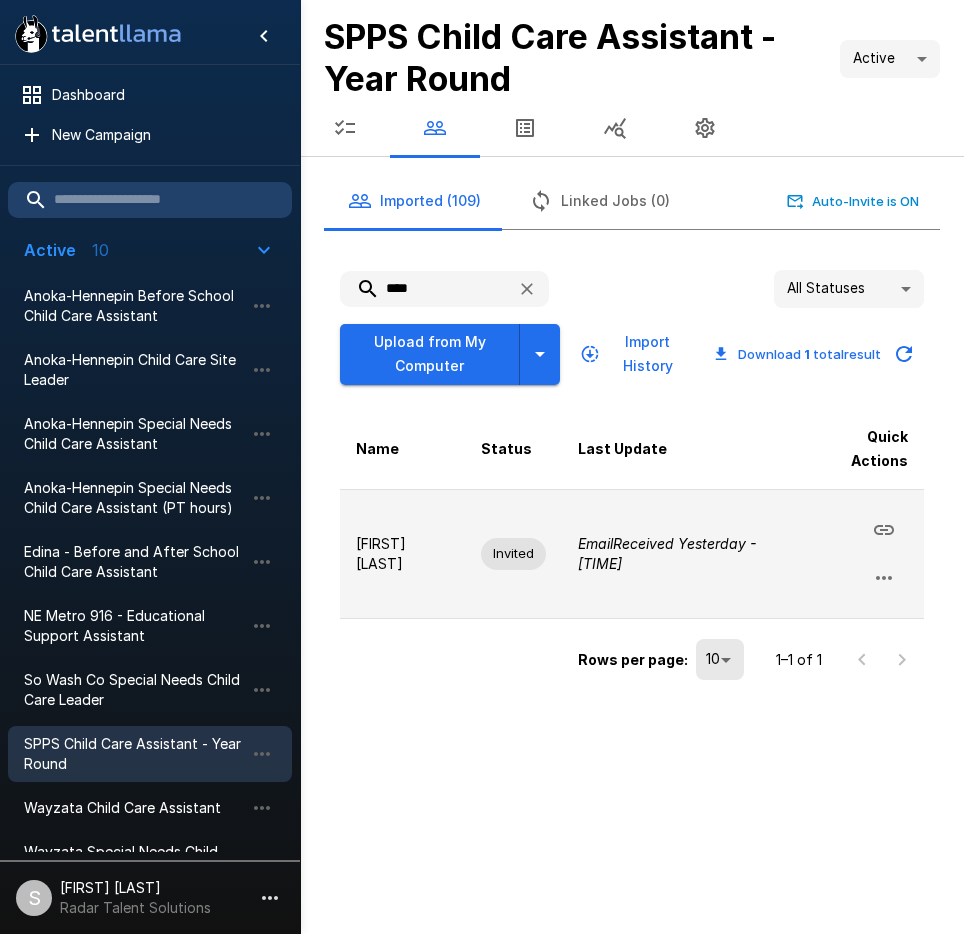 click 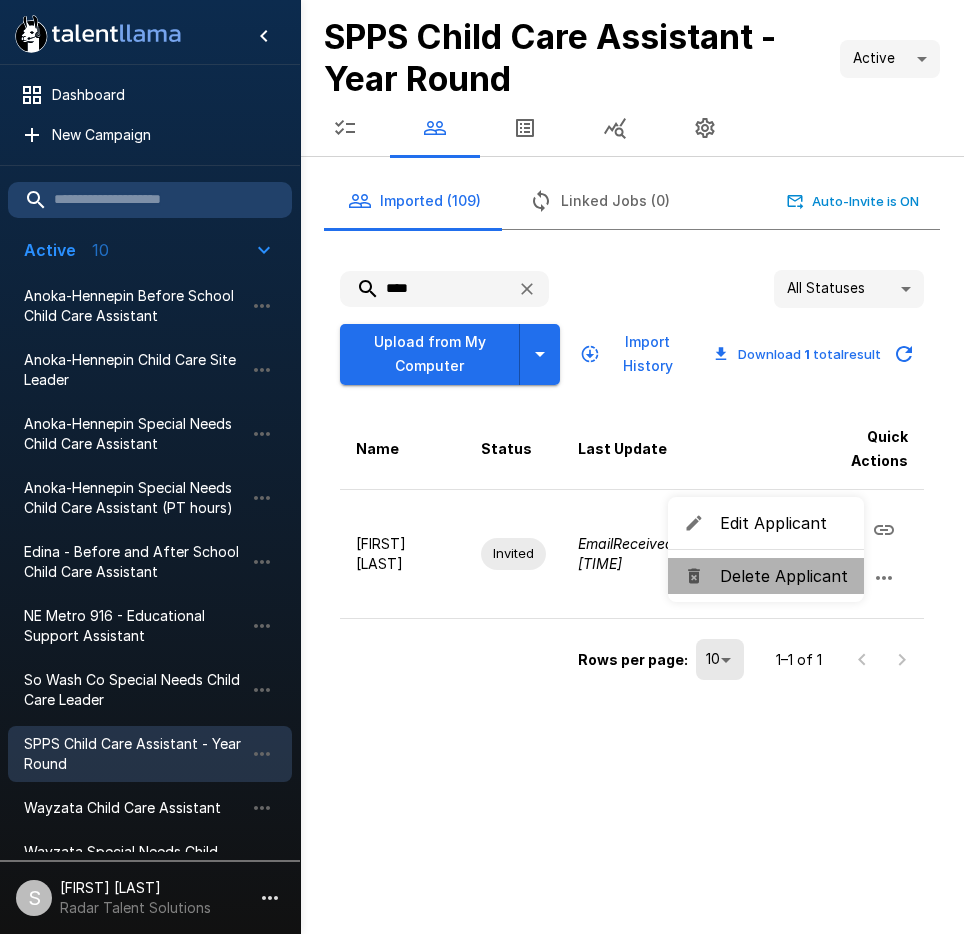 click on "Delete Applicant" at bounding box center [784, 576] 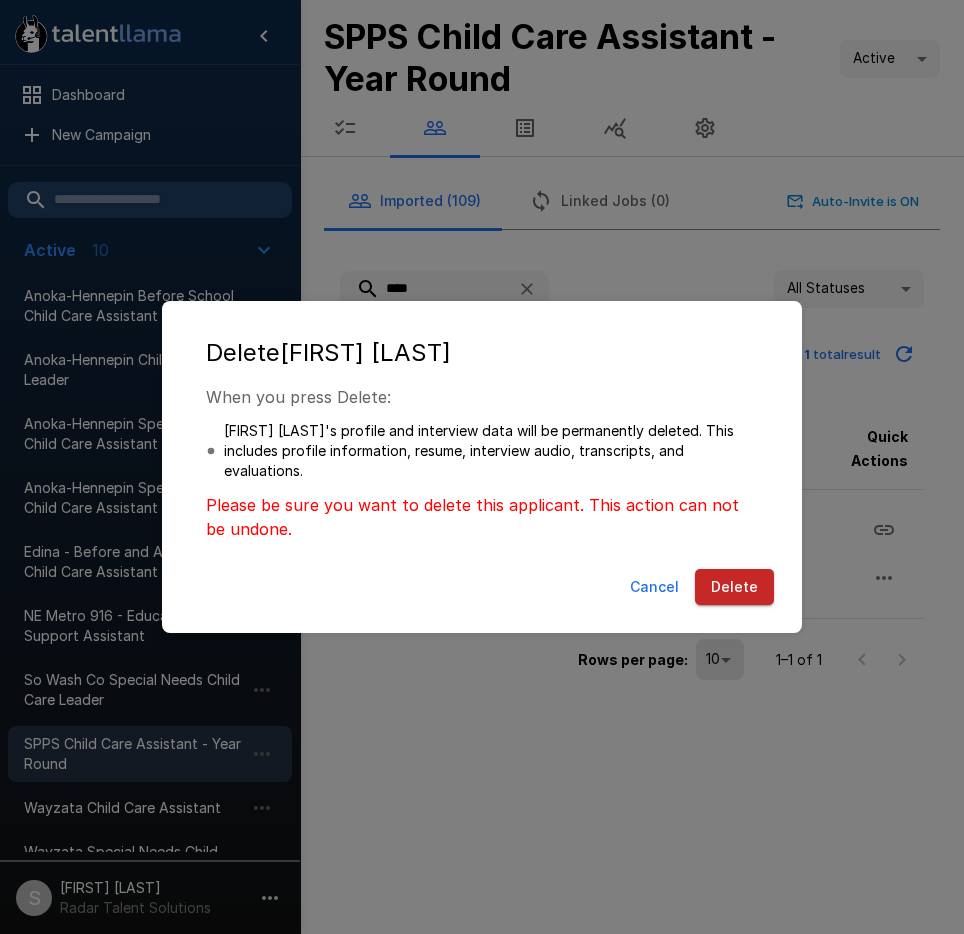 click on "Delete" at bounding box center [734, 587] 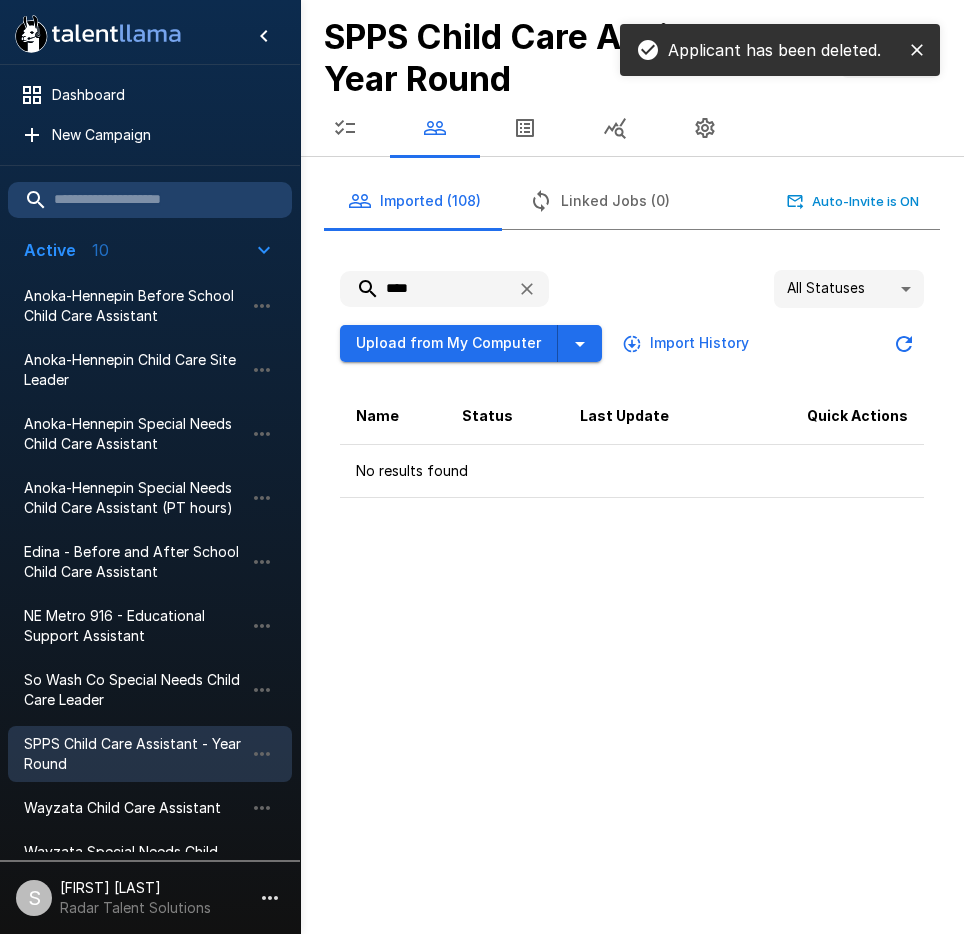 drag, startPoint x: 441, startPoint y: 290, endPoint x: 350, endPoint y: 289, distance: 91.00549 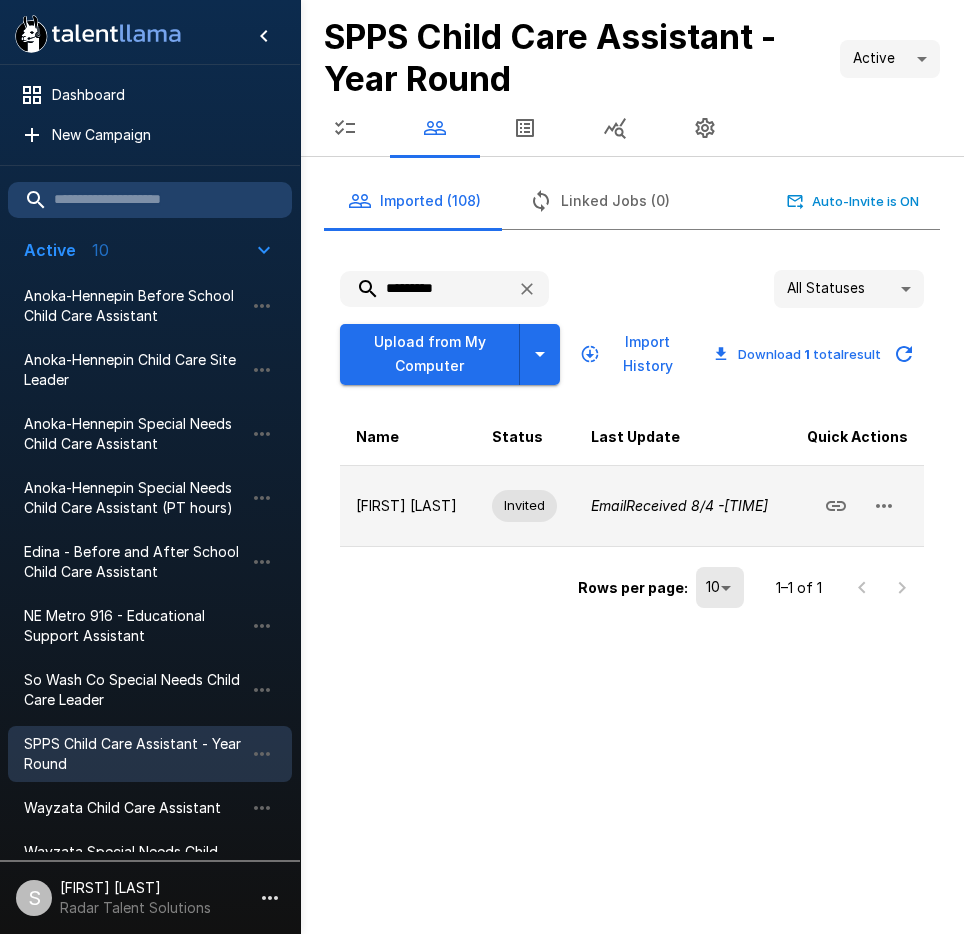 click 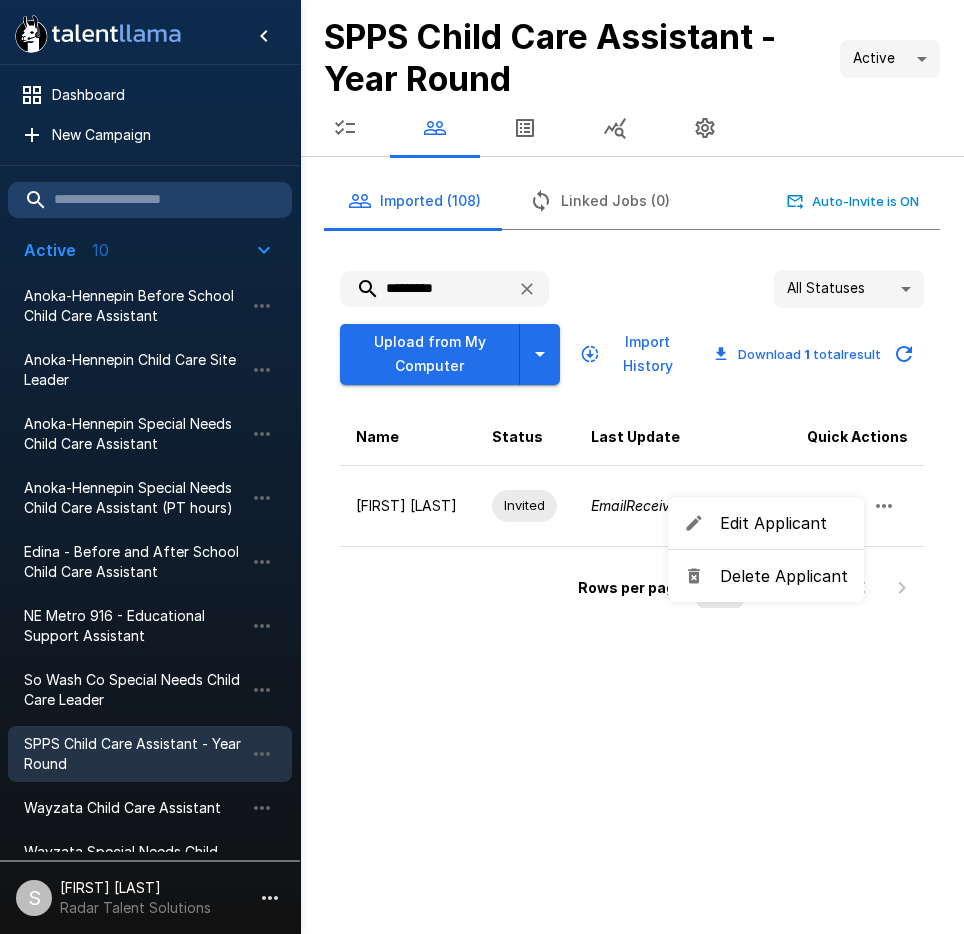 click on "Delete Applicant" at bounding box center [784, 576] 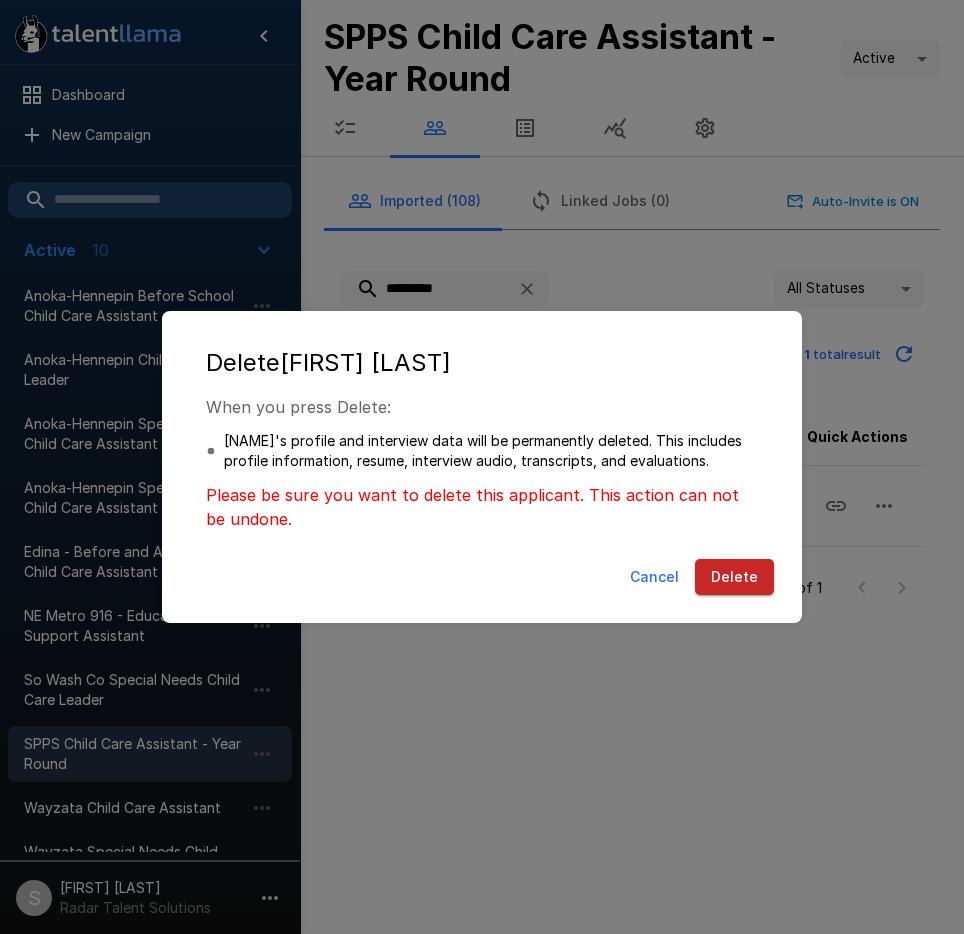 click on "Delete" at bounding box center (734, 577) 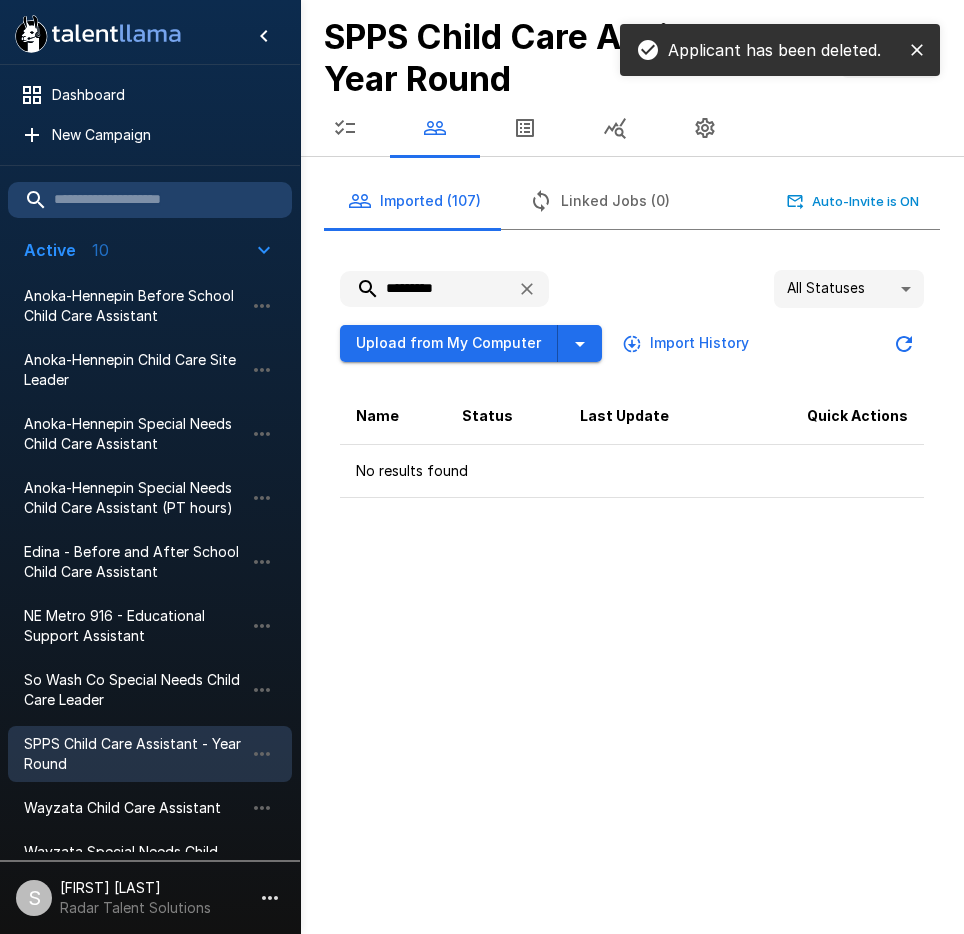 drag, startPoint x: 467, startPoint y: 287, endPoint x: 370, endPoint y: 287, distance: 97 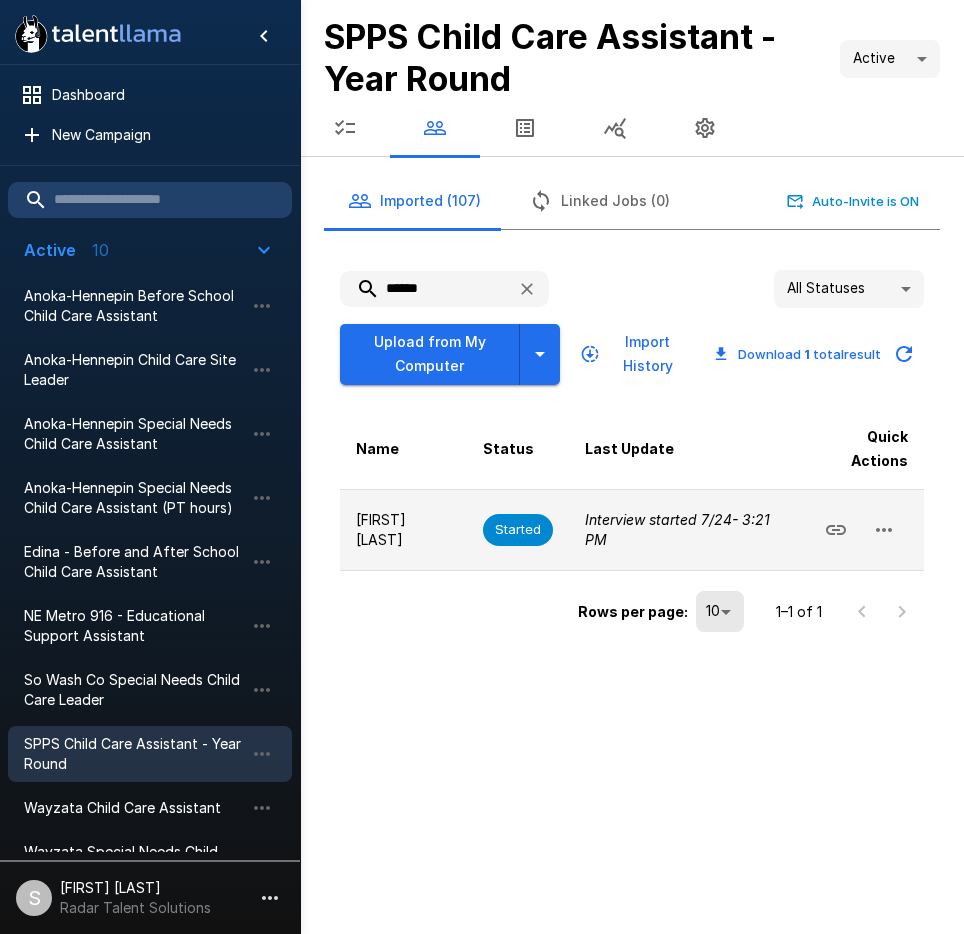 click 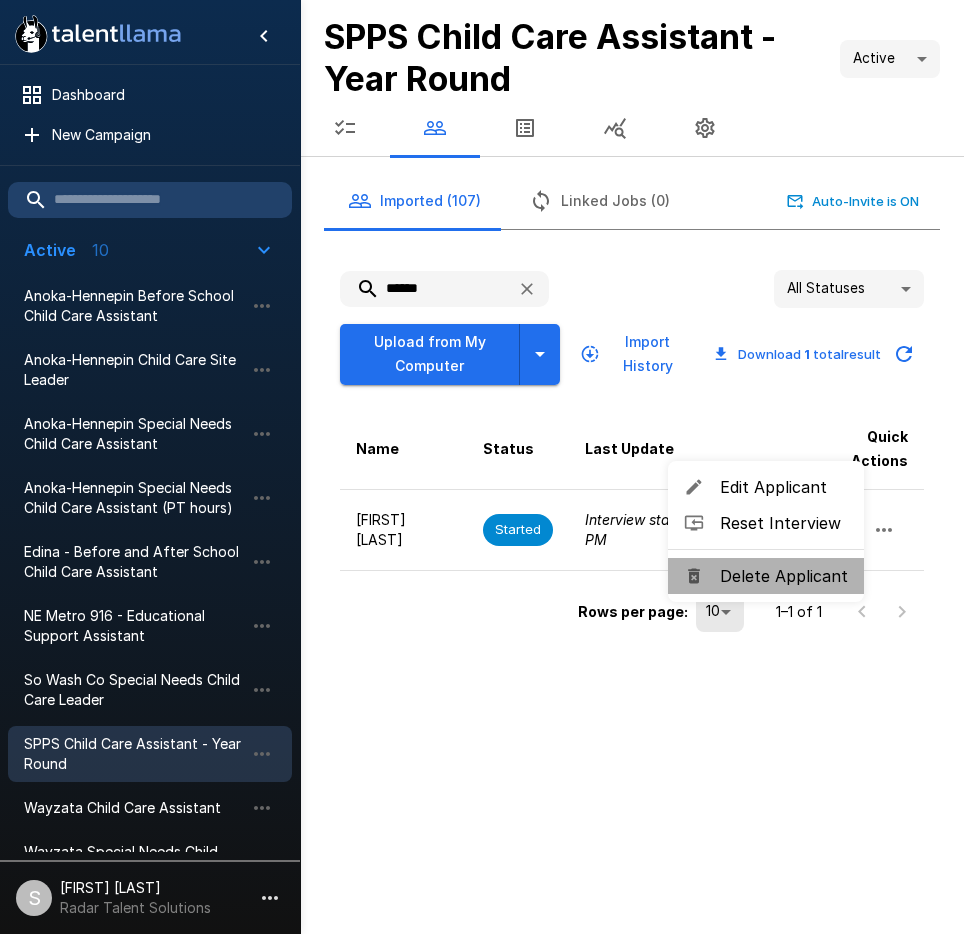 click on "Delete Applicant" at bounding box center [784, 576] 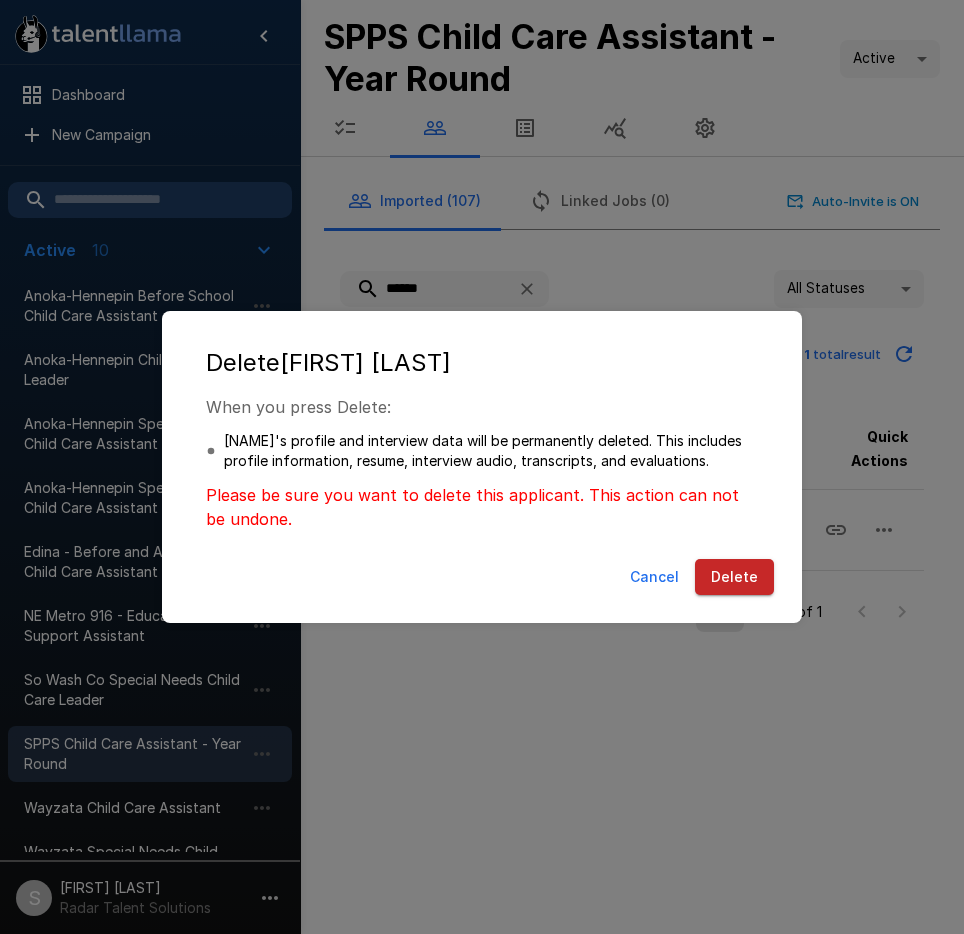 click on "Delete" at bounding box center (734, 577) 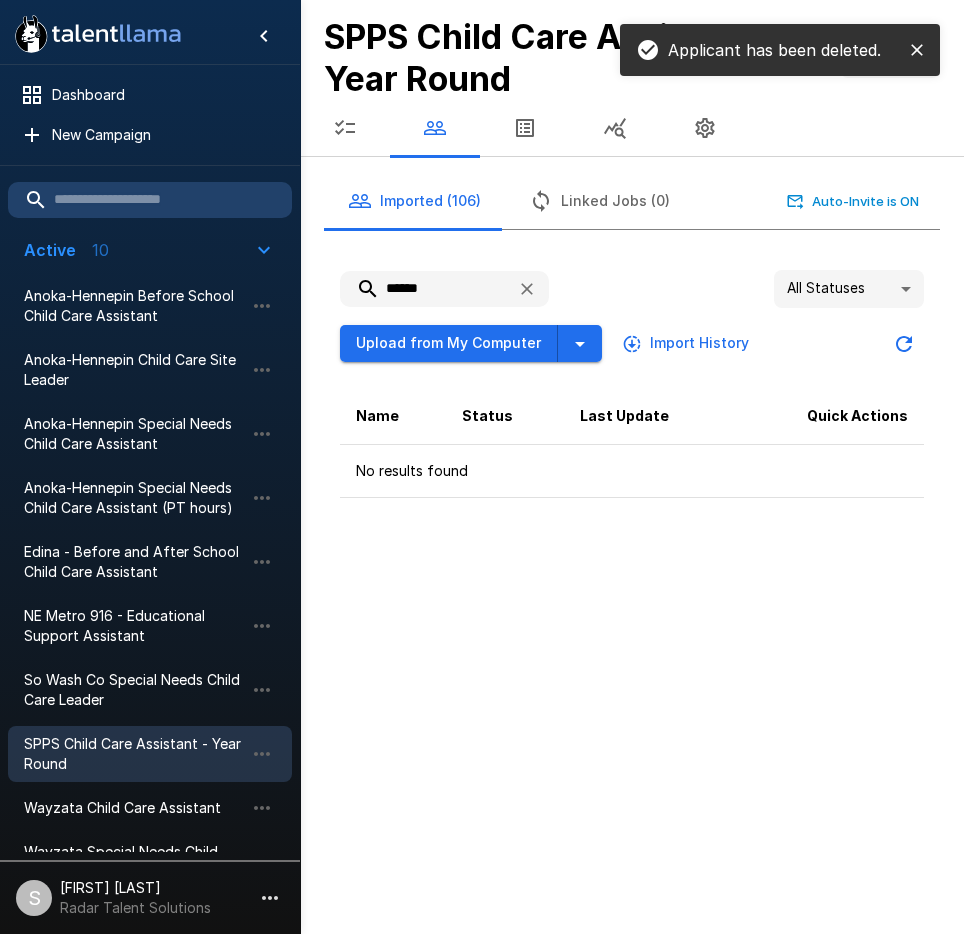 drag, startPoint x: 435, startPoint y: 283, endPoint x: 361, endPoint y: 281, distance: 74.02702 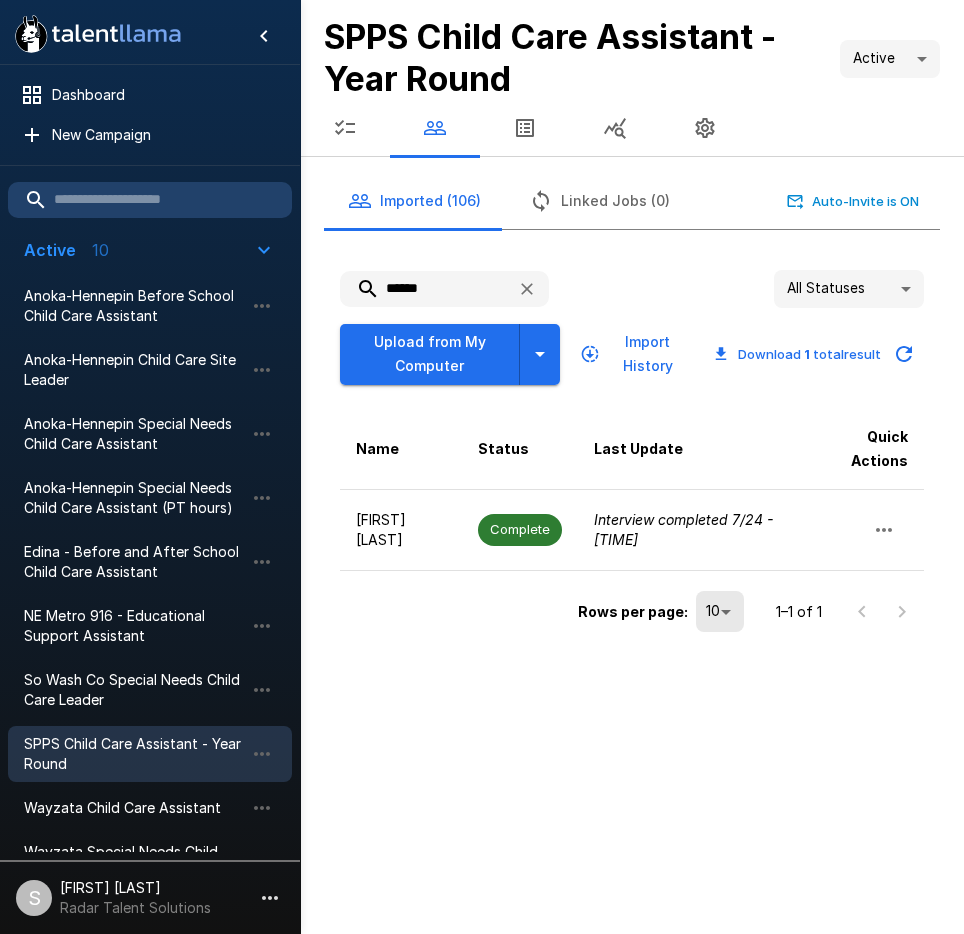 drag, startPoint x: 465, startPoint y: 285, endPoint x: 386, endPoint y: 281, distance: 79.101204 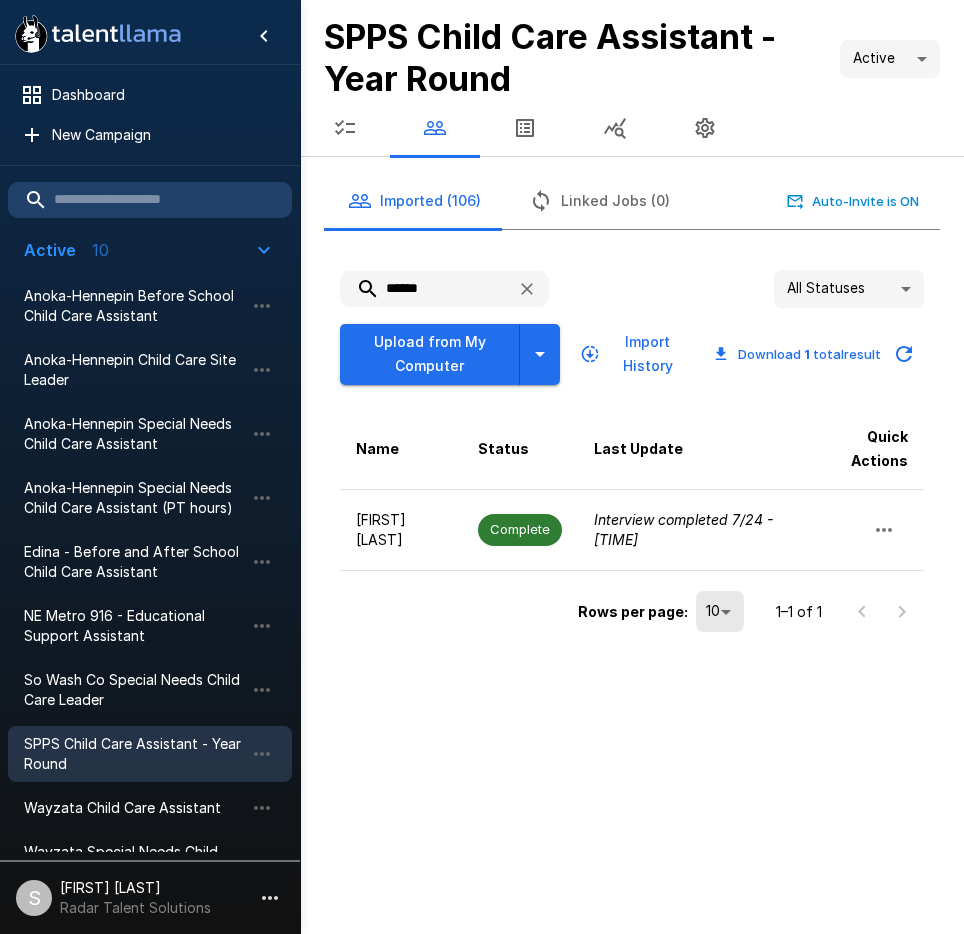 click on "******" at bounding box center [420, 289] 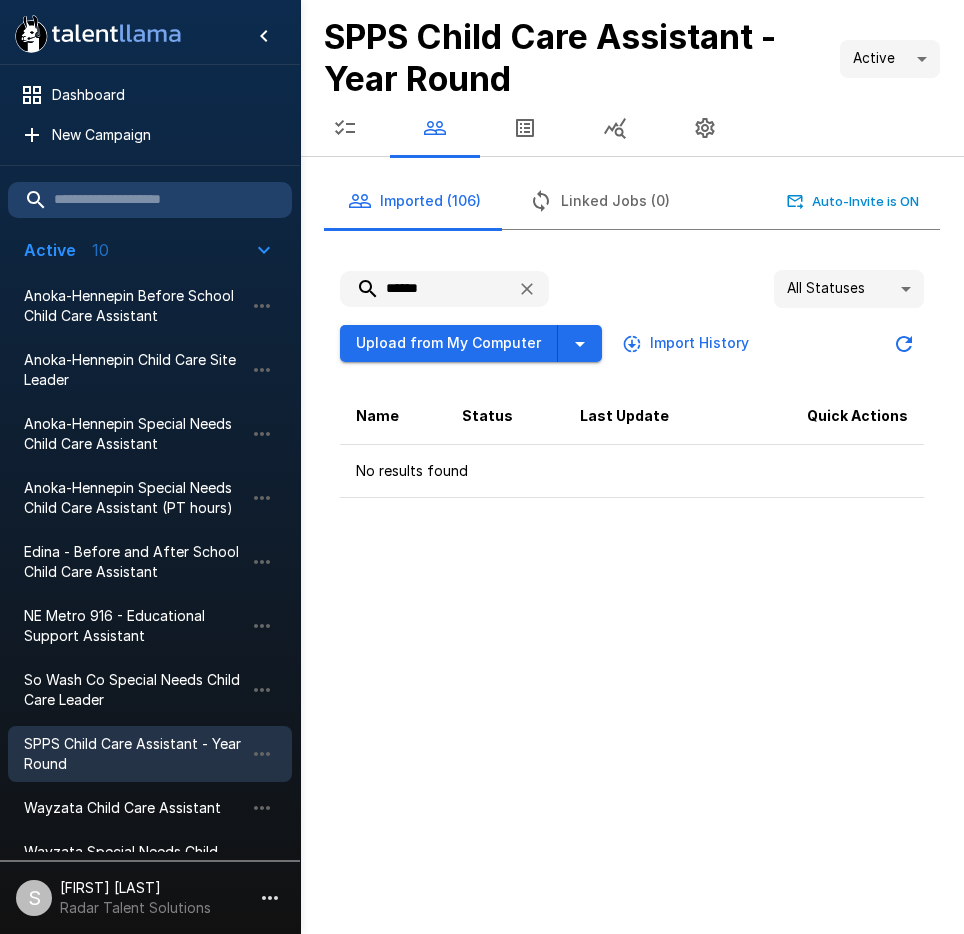 type on "******" 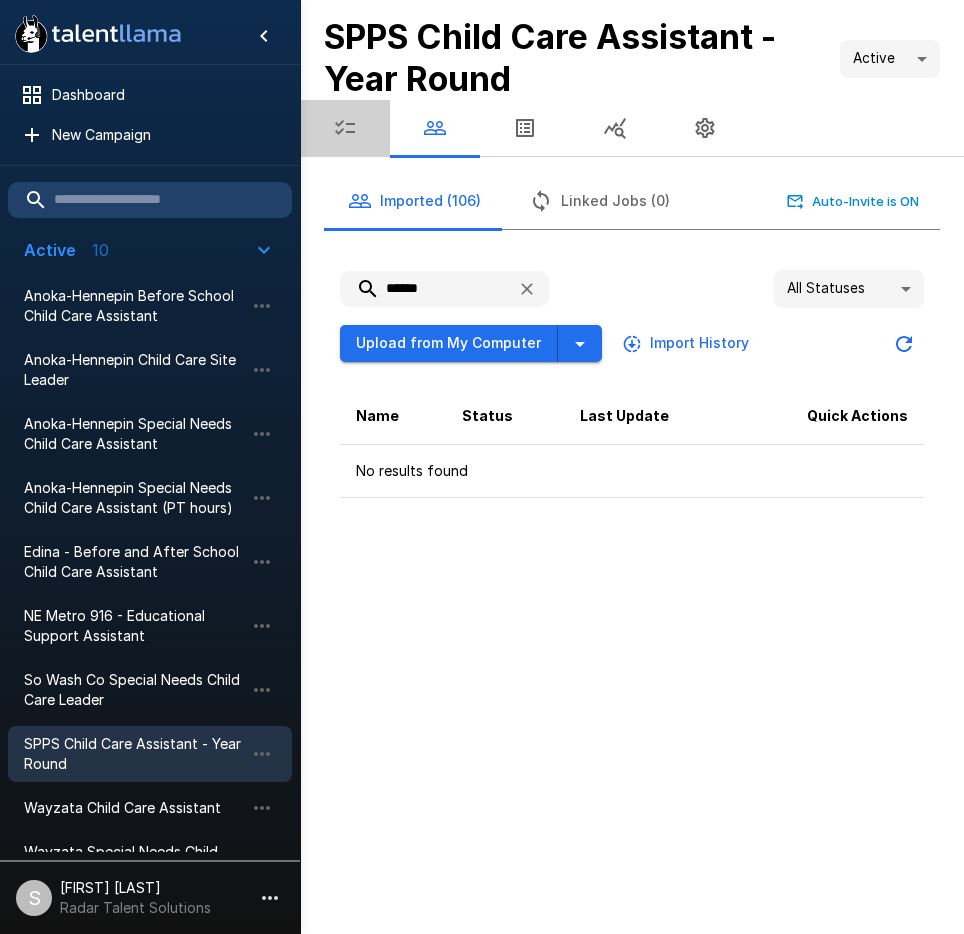 click at bounding box center (345, 128) 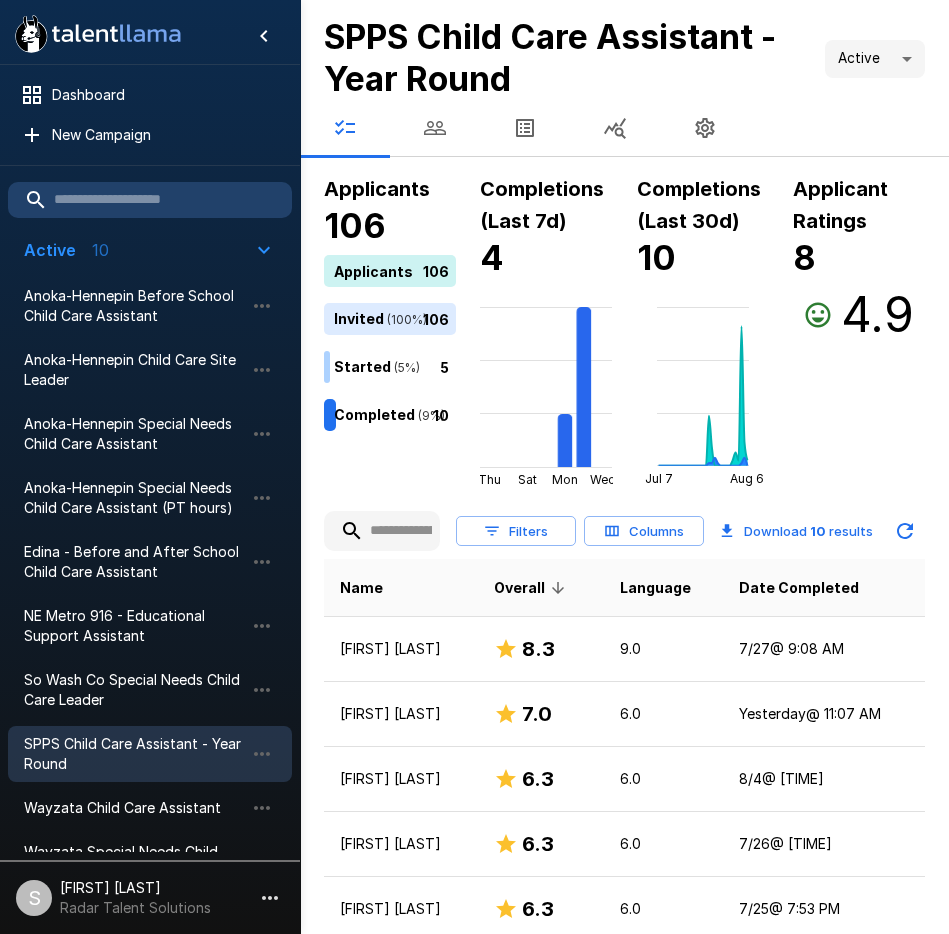 click at bounding box center (624, 128) 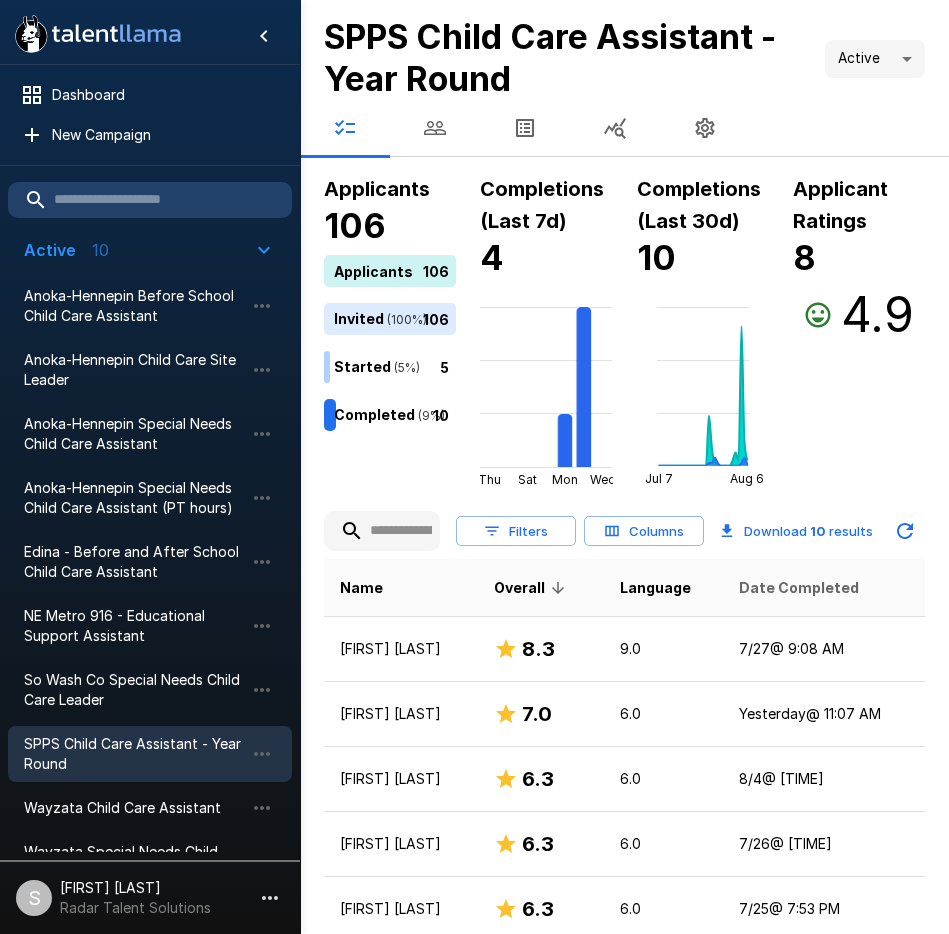 click on "Date Completed" at bounding box center [799, 588] 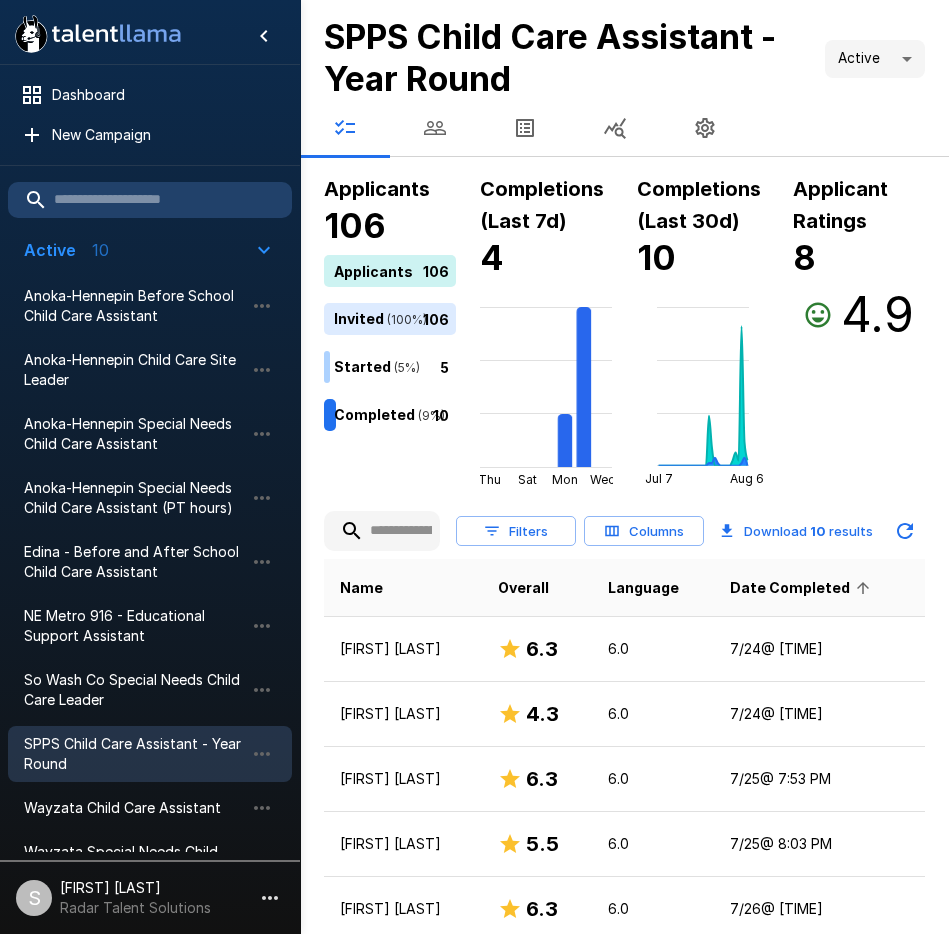 click on "Date Completed" at bounding box center [803, 588] 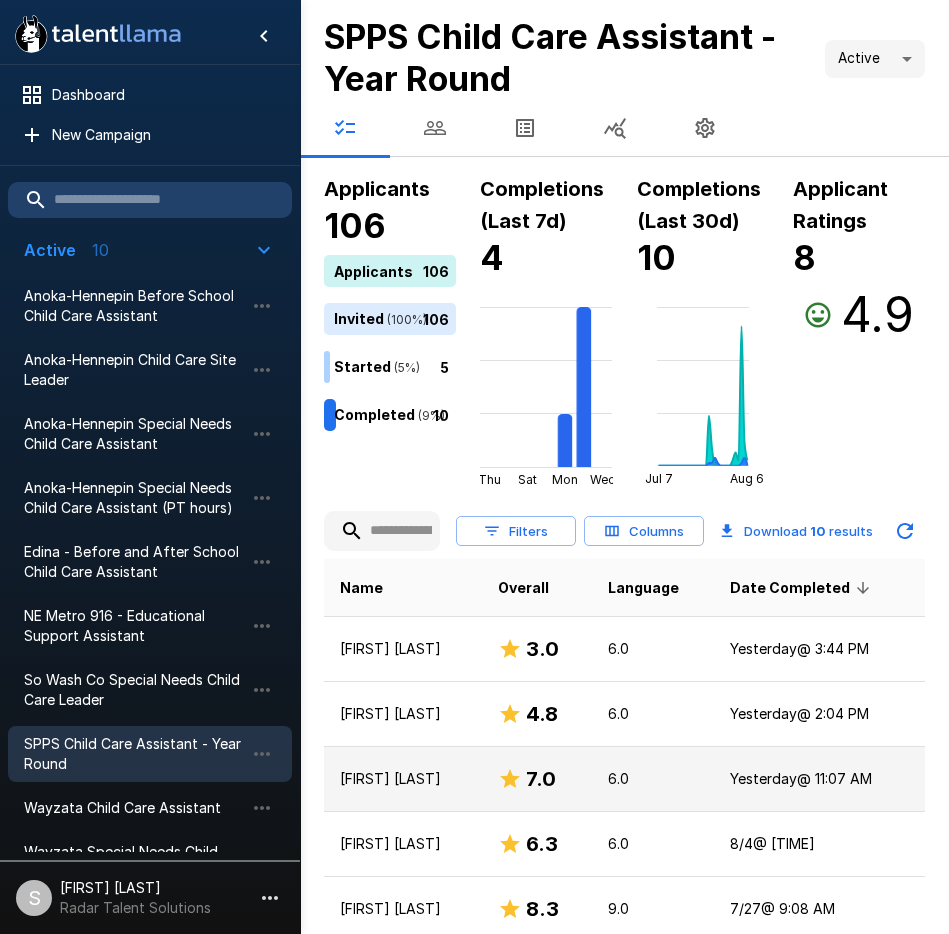 click on "[FIRST] [LAST]" at bounding box center [403, 779] 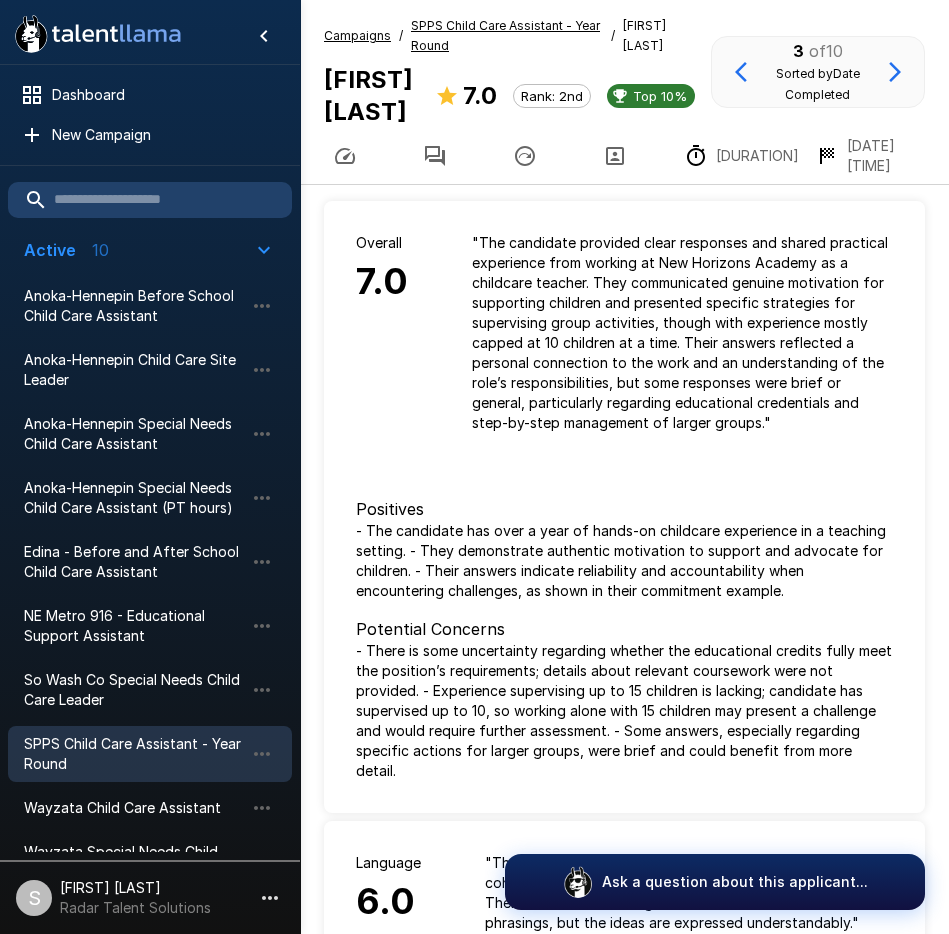 click 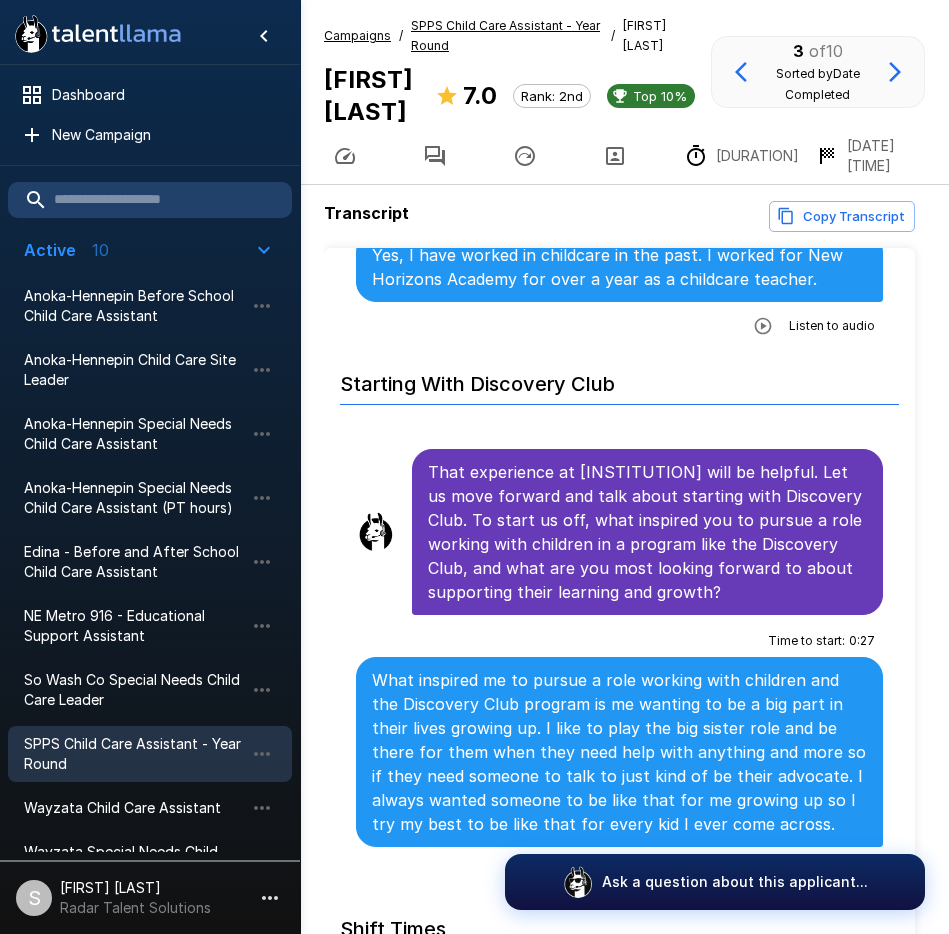 scroll, scrollTop: 2900, scrollLeft: 0, axis: vertical 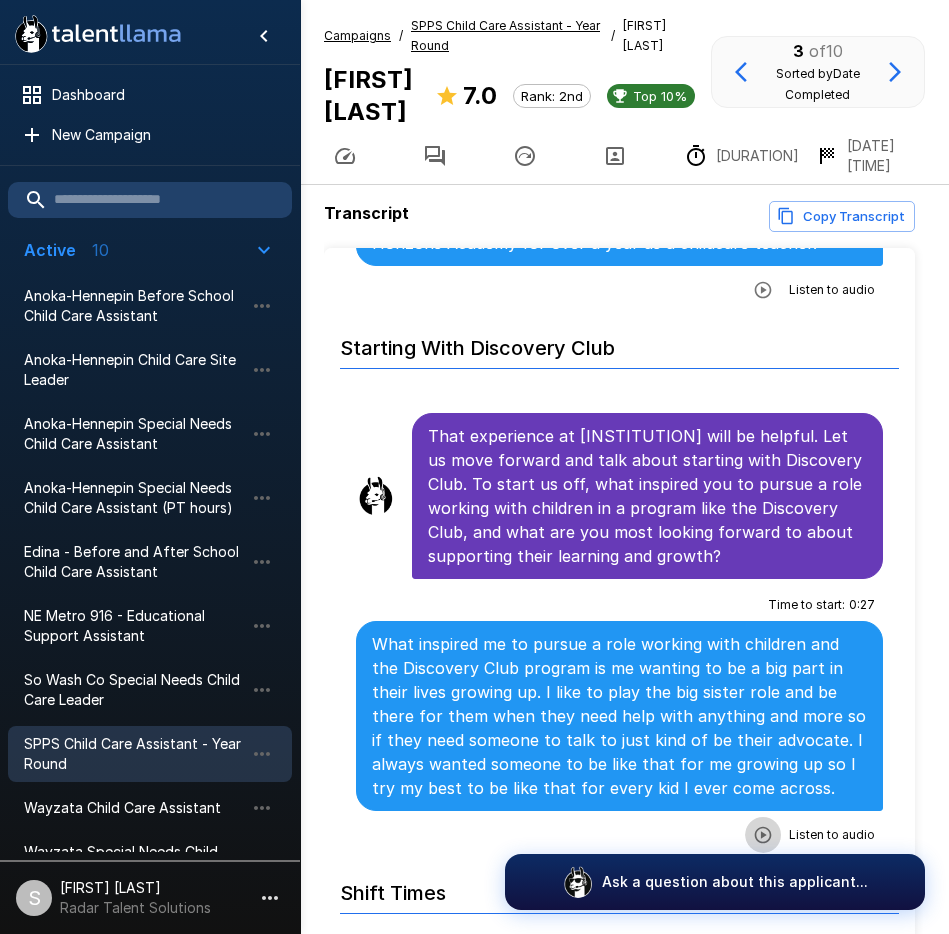 click 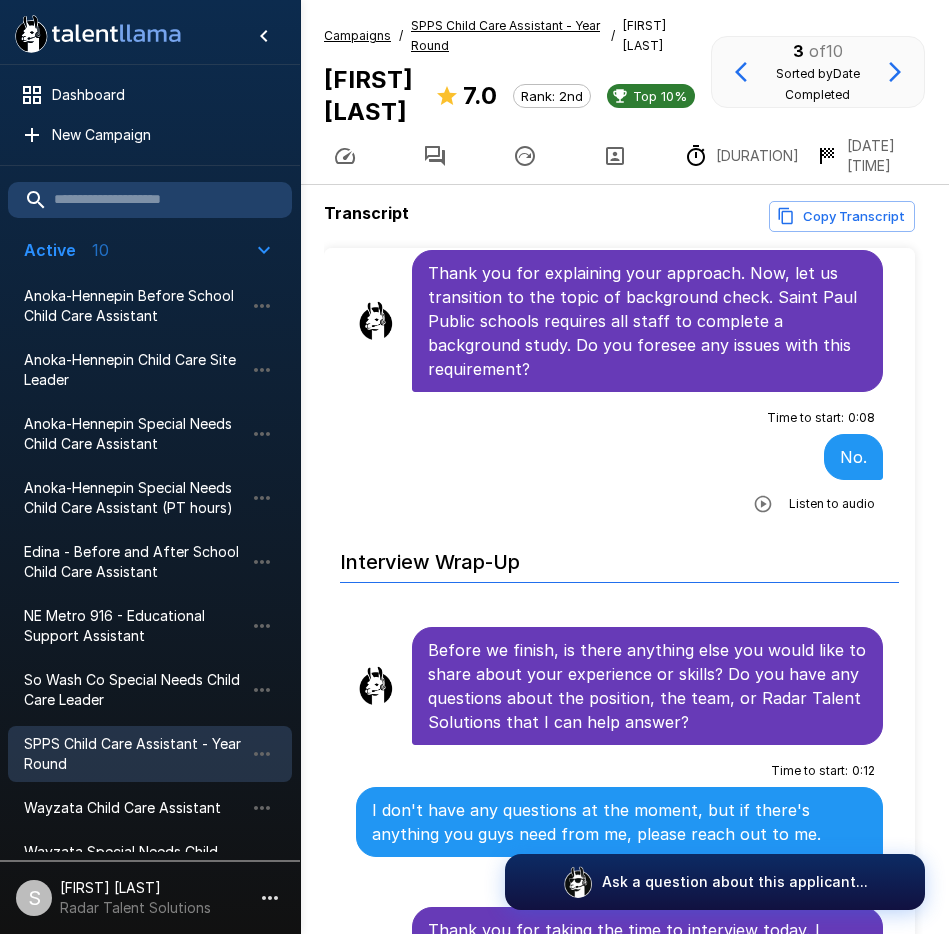 scroll, scrollTop: 5597, scrollLeft: 0, axis: vertical 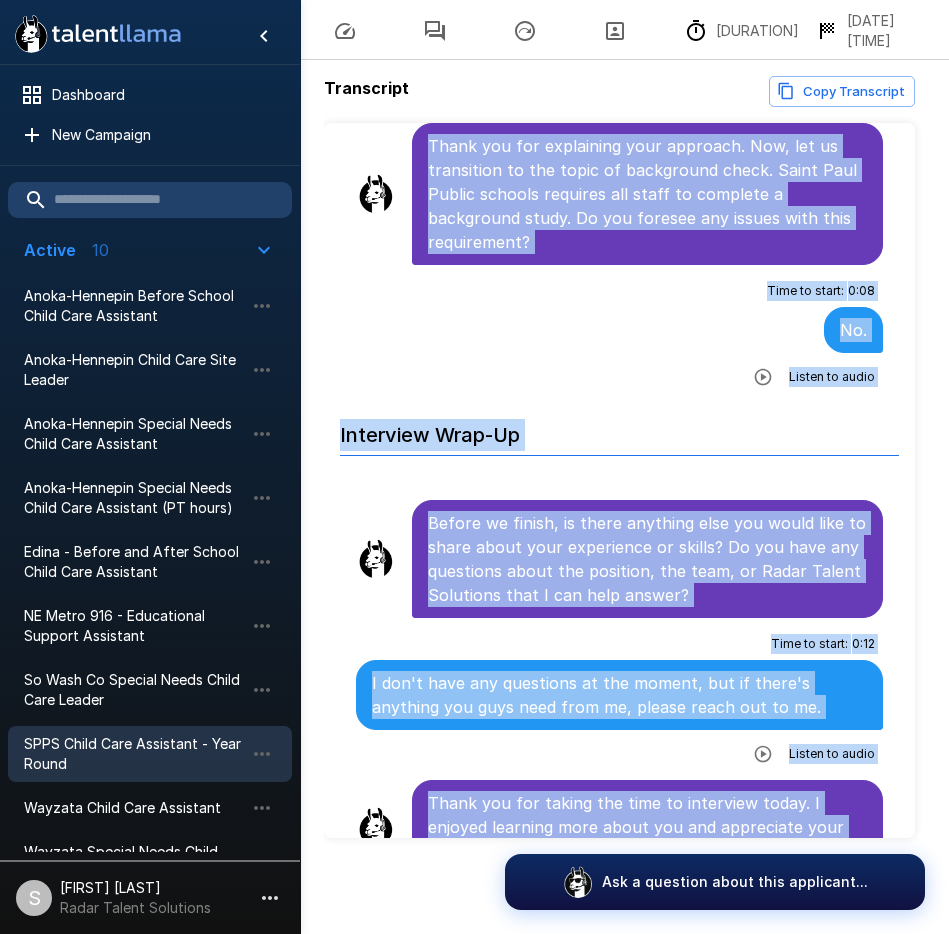 drag, startPoint x: 430, startPoint y: 377, endPoint x: 807, endPoint y: 812, distance: 575.63354 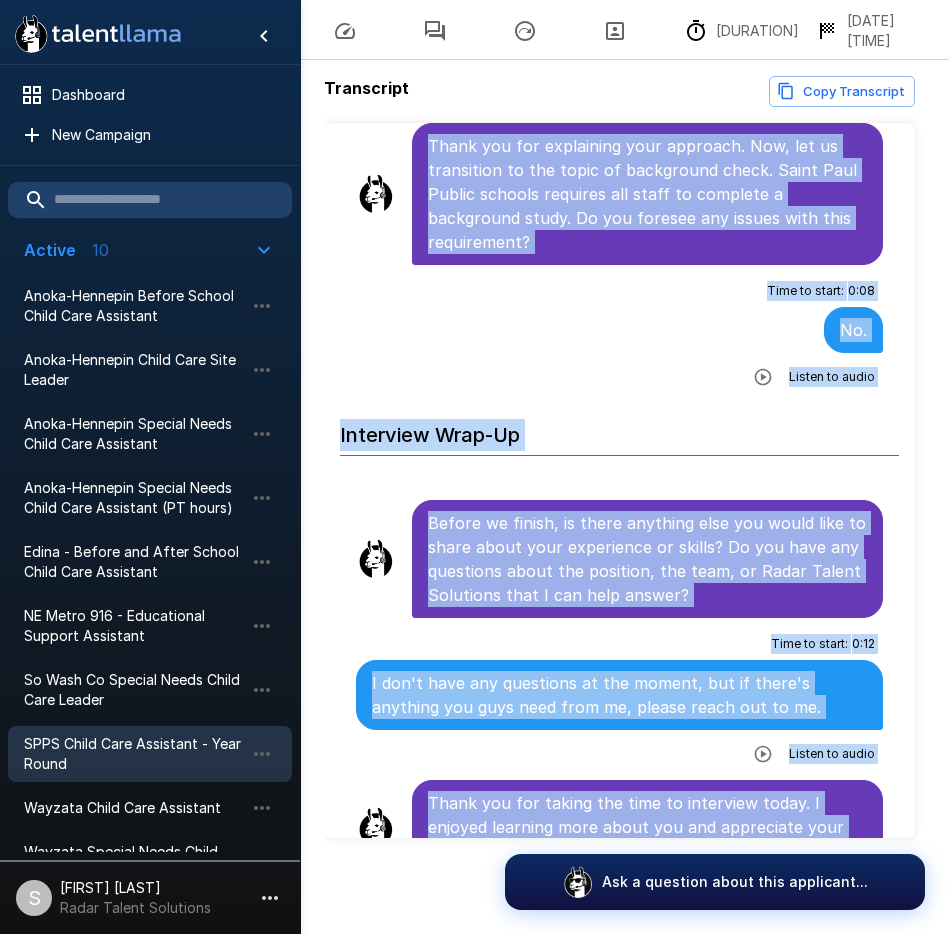 click on "Introduction For help and tips, click the question bubble at the bottom of the screen. Is it ok if I call you [NAME]? Time to start : 0 : 09 Yes. Listen to audio Transportation Perfect, thanks [NAME]. Let's get started. Do you have reliable transportation to [CITY], [STATE]? Time to start : 0 : 06 Yes, I have reliable transportation to [CITY], [STATE]. Listen to audio Degree Thank you for sharing that. Now, let's discuss your educational background. Do you have either 12 college credits in Psychology, Child Development, Education, or 120 hours of training in child care or a related field, or a combination of the two? Please provide details Time to start : 0 : 45 I am not quite sure about the college credits, but I did go to school for Health and Human Services and was able to work in child care due to the credits that I did get while being in school for Health and Human Services. Listen to audio Time to start : 0 : 10 Listen to audio Time to start : 0 : 58 I have a total of 91 college credits. : 1 : 15 : 0" at bounding box center (619, -2294) 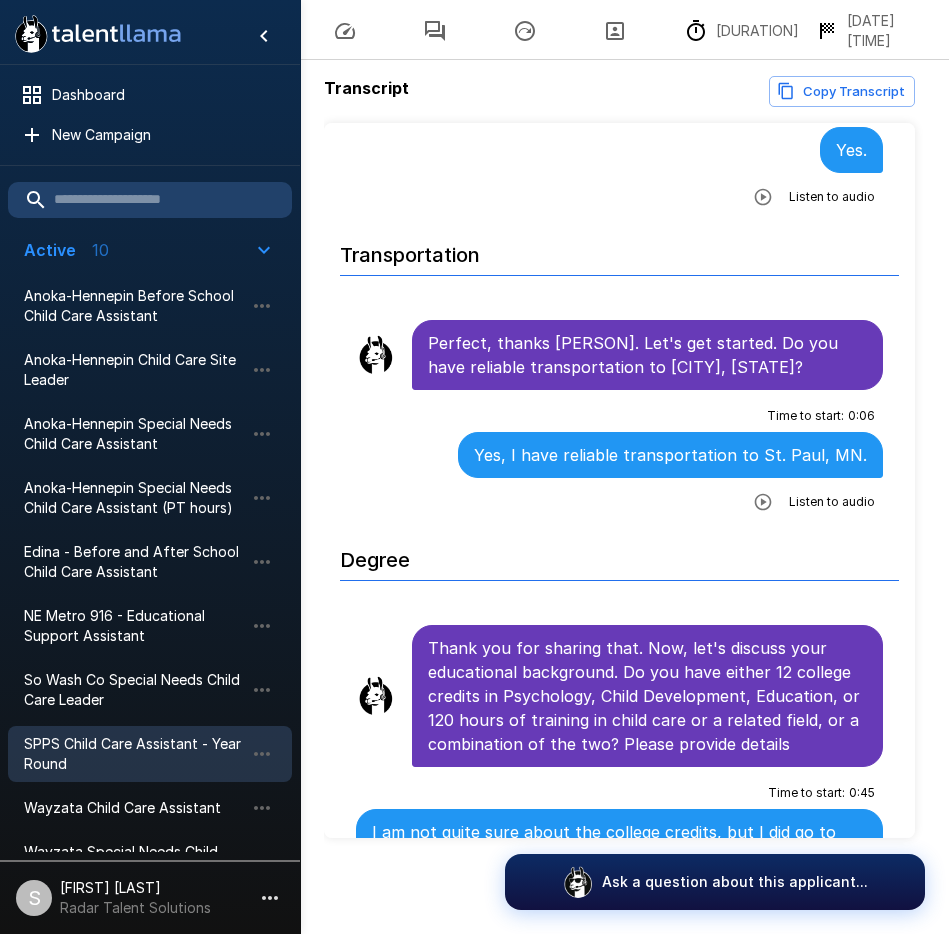 scroll, scrollTop: 0, scrollLeft: 0, axis: both 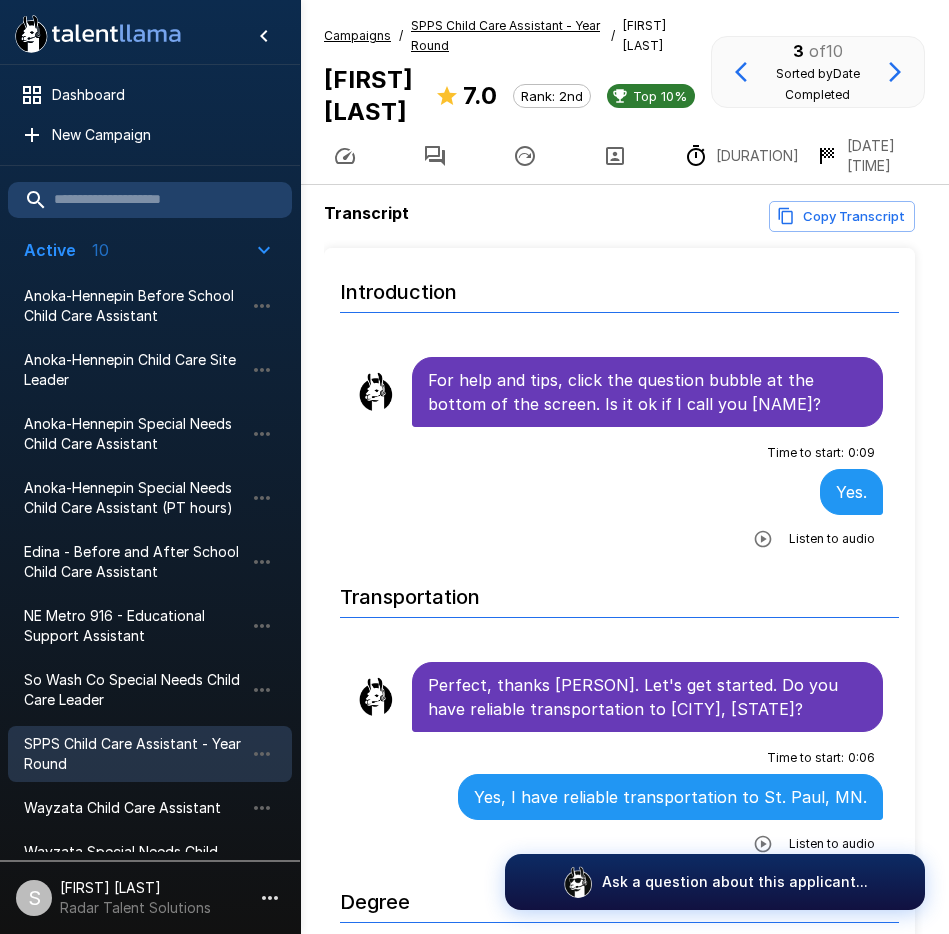 click on "SPPS Child Care Assistant - Year Round" at bounding box center [507, 36] 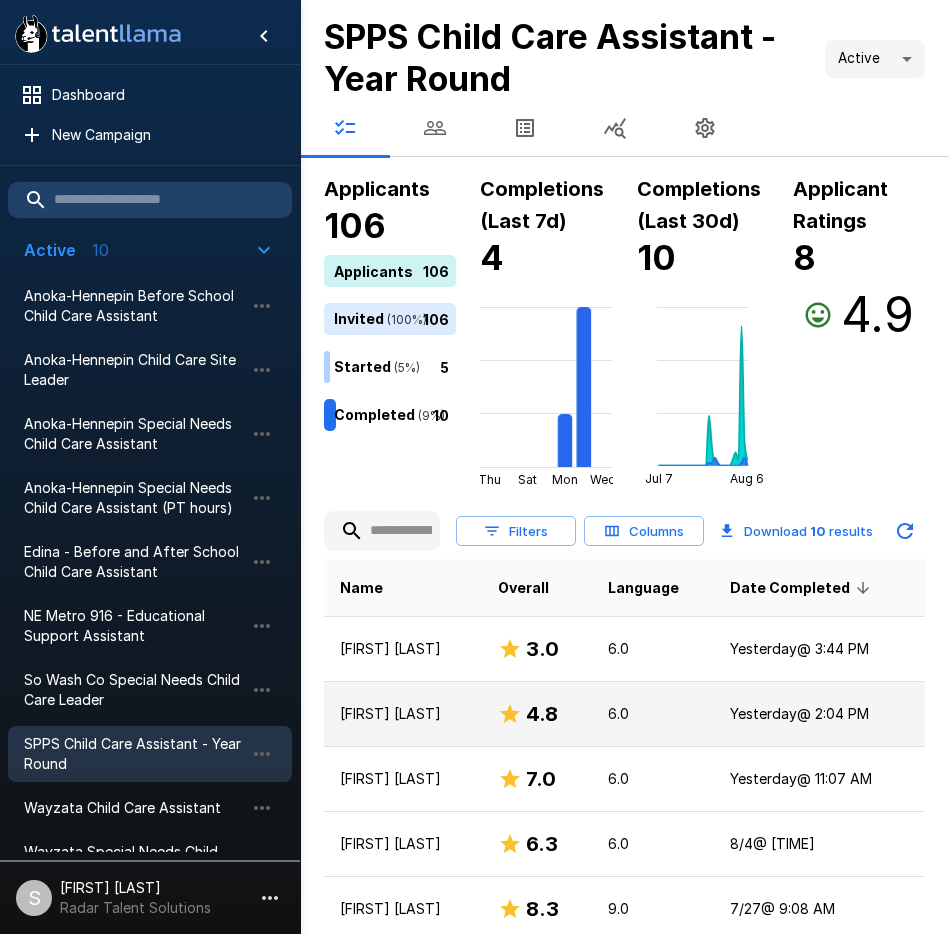 click on "[FIRST] [LAST]" at bounding box center [403, 714] 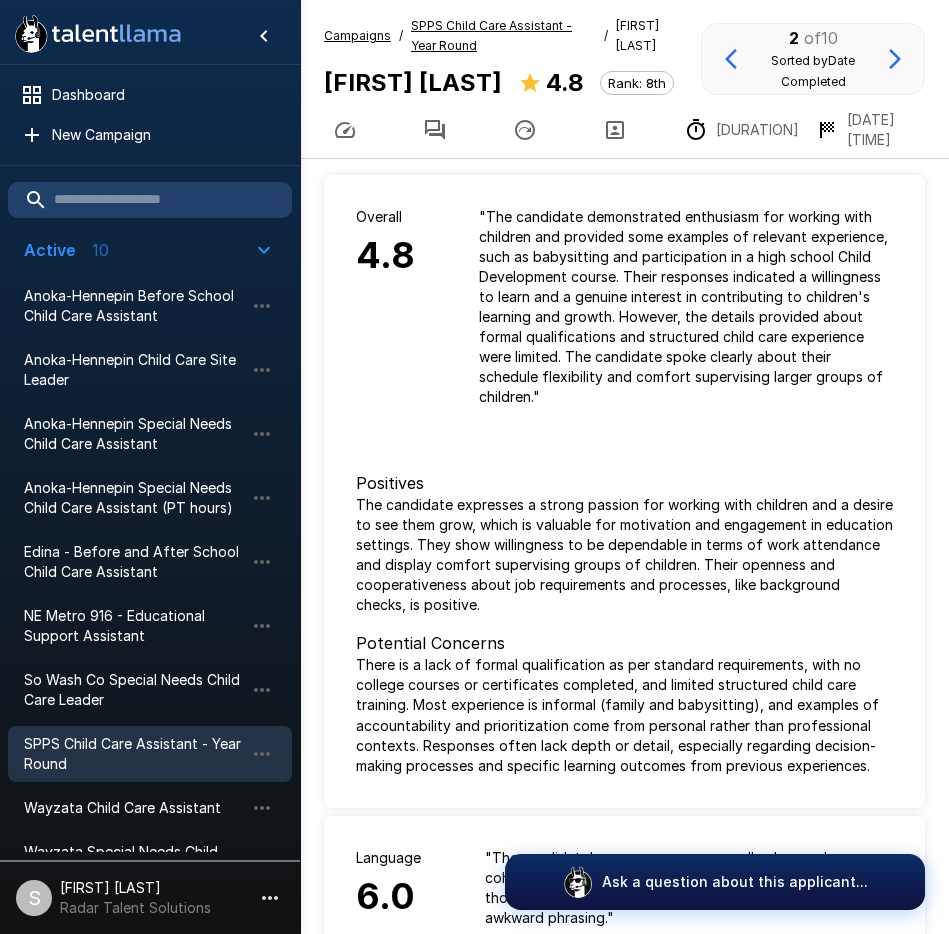 click 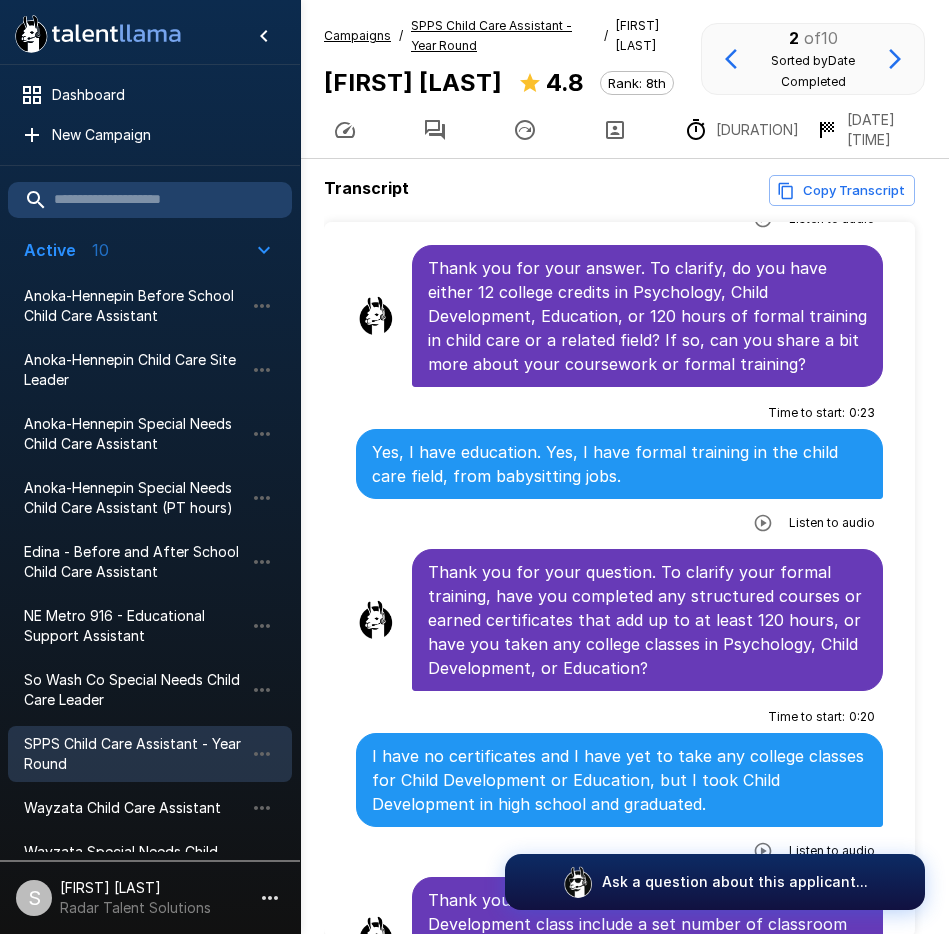 scroll, scrollTop: 1100, scrollLeft: 0, axis: vertical 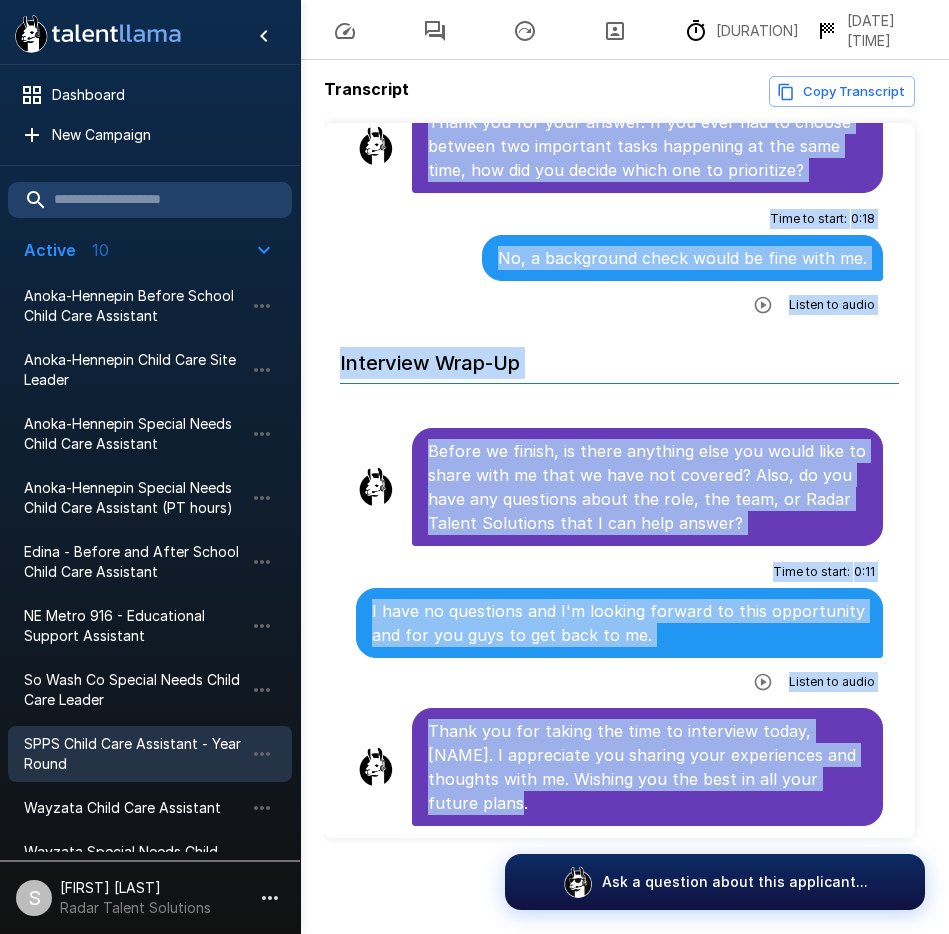 drag, startPoint x: 429, startPoint y: 380, endPoint x: 844, endPoint y: 809, distance: 596.88025 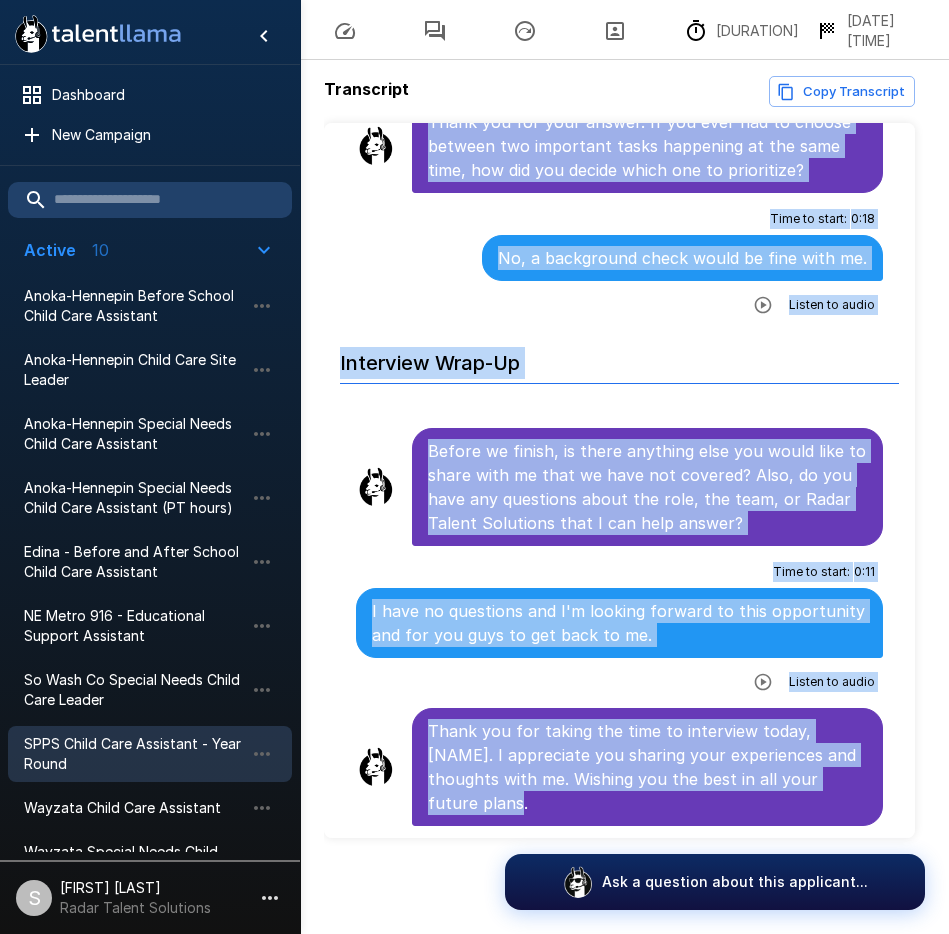 click on "Introduction For help and tips, click the question bubble at the bottom of the screen. Would you like me to call you [PERSON] or is there another name you prefer? Time to start : [TIME] [PERSON] Listen to audio Transportation Perfect, thanks [PERSON]. Let's get started. Do you have reliable transportation to [CITY], [STATE]? Time to start : [TIME] Yes. Listen to audio Degree Thank you for letting me know. Now, let us discuss your degree. Do you have either 12 college credits in Psychology, Child Development, Education, or 120 hours of training in child care or a related field, or a combination of the two? Please provide details Time to start : [TIME] Yes, I have experience in child care. Years worth. Listen to audio Thank you for your answer. To clarify, do you have either 12 college credits in Psychology, Child Development, Education, or 120 hours of formal training in child care or a related field? If so, can you share a bit more about your coursework or formal training? Time to start : [TIME] Listen to audio" at bounding box center (619, -2302) 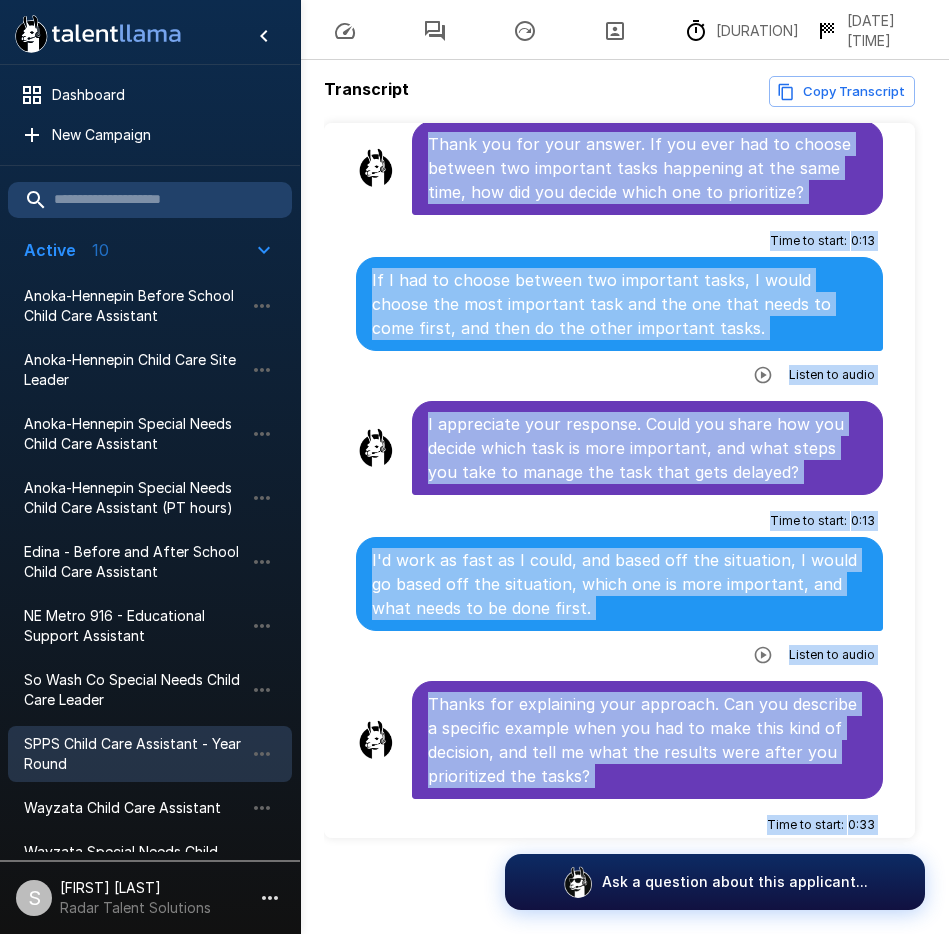 click on "Time to start : 0 : 13 If I had to choose between two important tasks, I would choose the most important task and the one that needs to come first, and then do the other important tasks. Listen to audio" at bounding box center [619, 308] 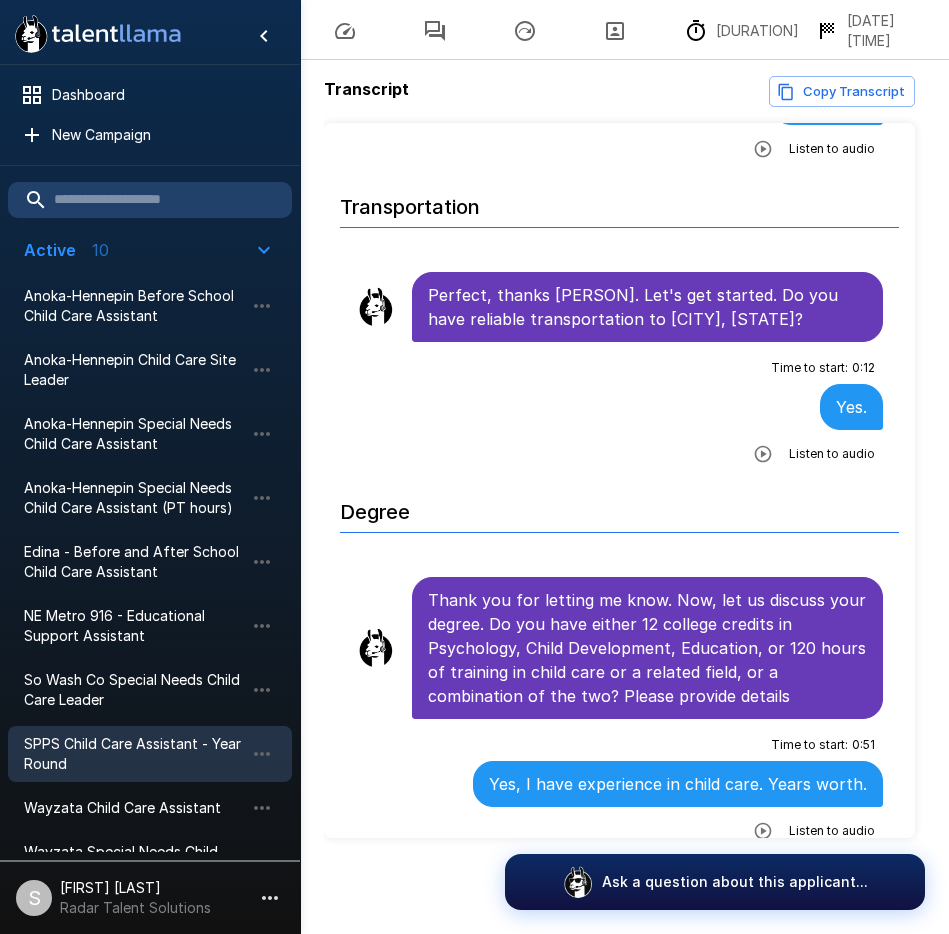 scroll, scrollTop: 0, scrollLeft: 0, axis: both 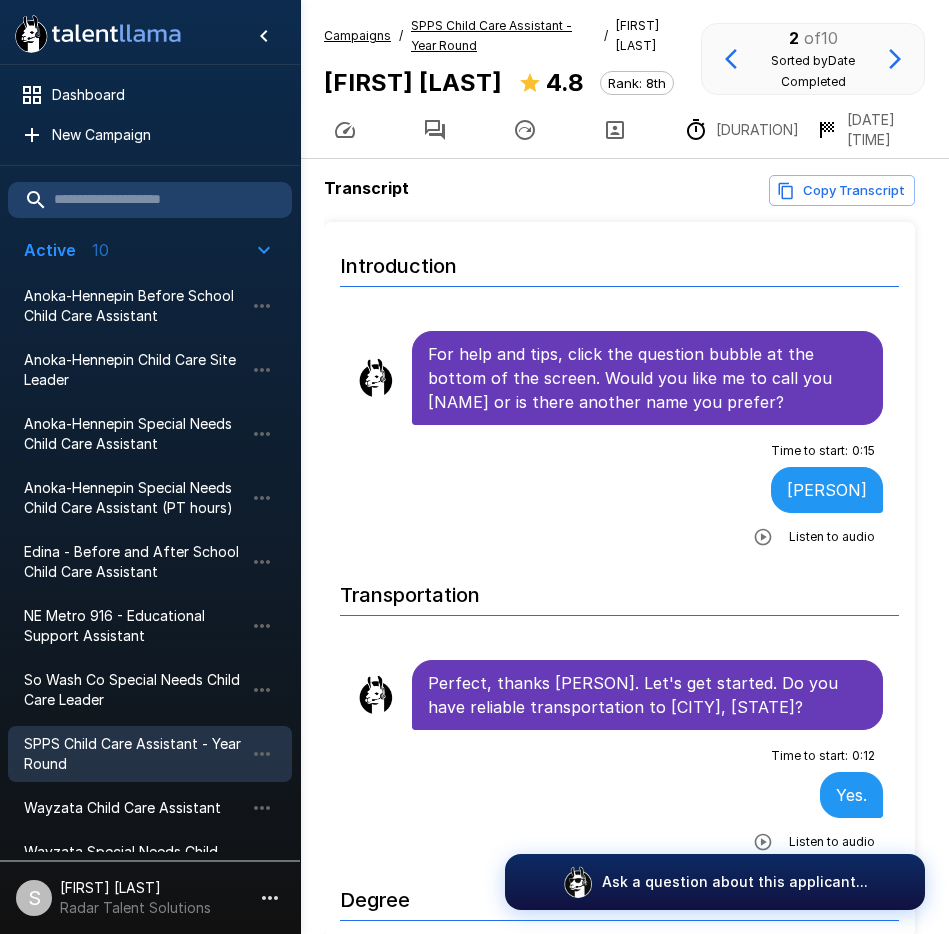 click on "SPPS Child Care Assistant - Year Round" at bounding box center (491, 35) 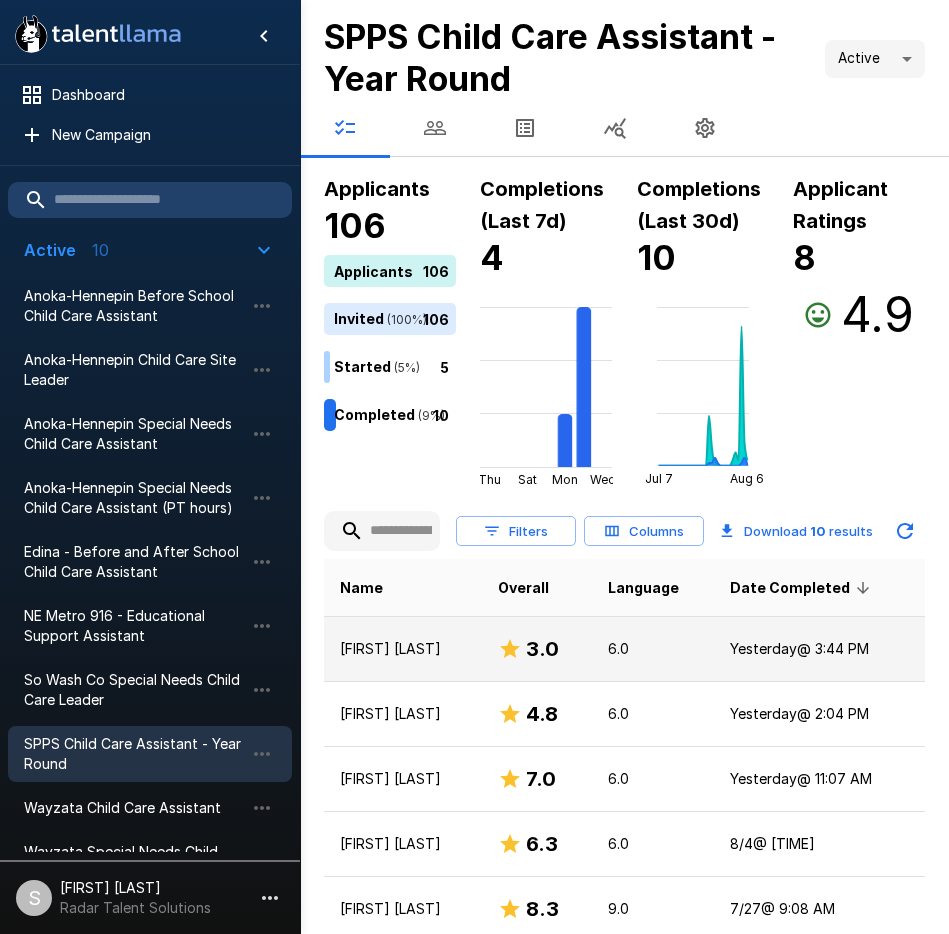 click on "[FIRST] [LAST]" at bounding box center [403, 649] 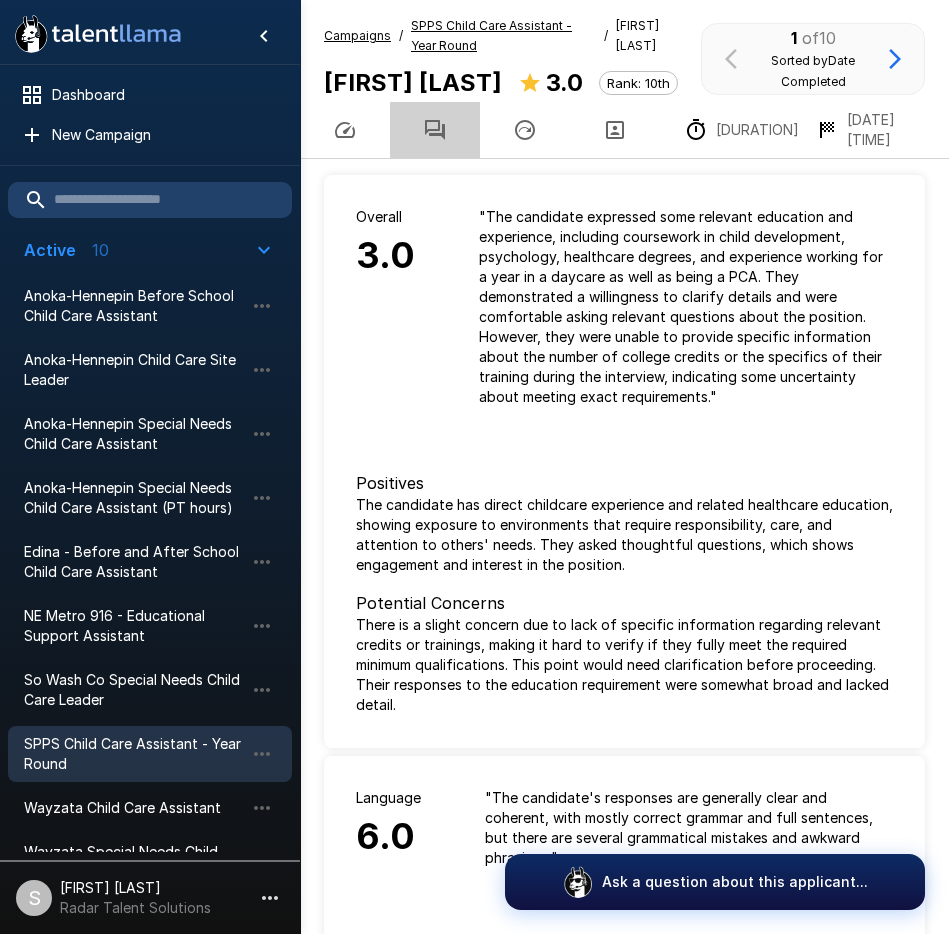 click 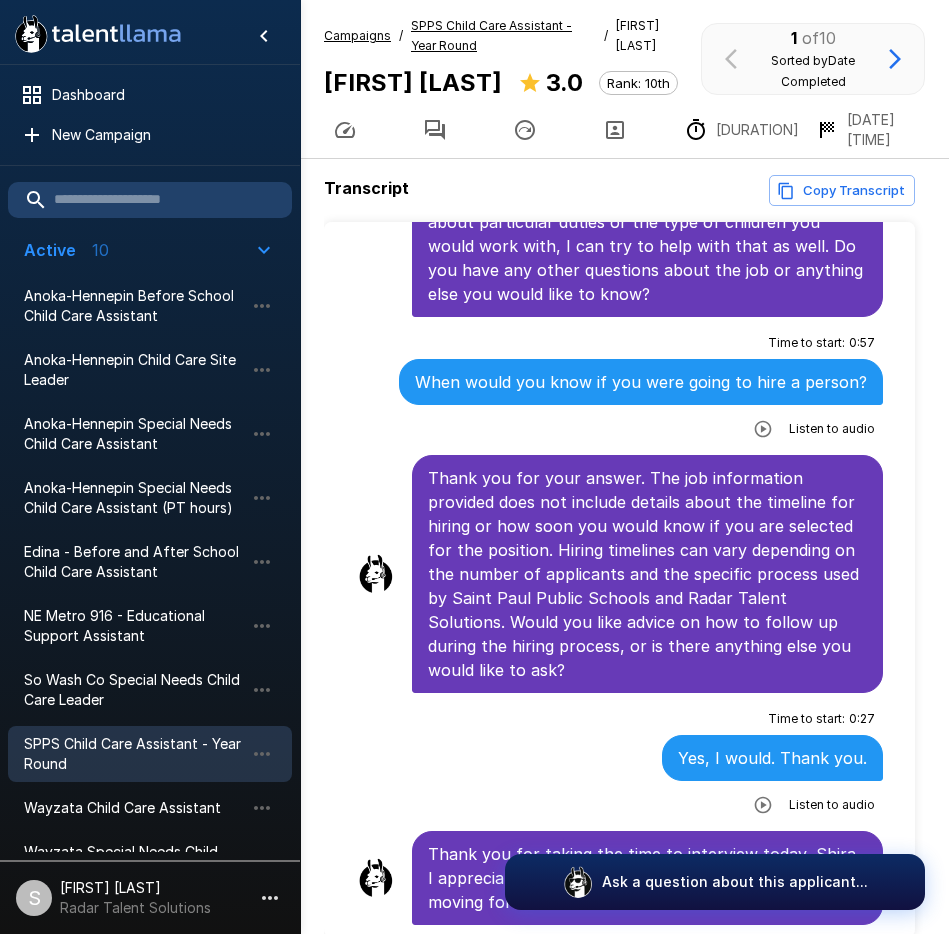 scroll, scrollTop: 3501, scrollLeft: 0, axis: vertical 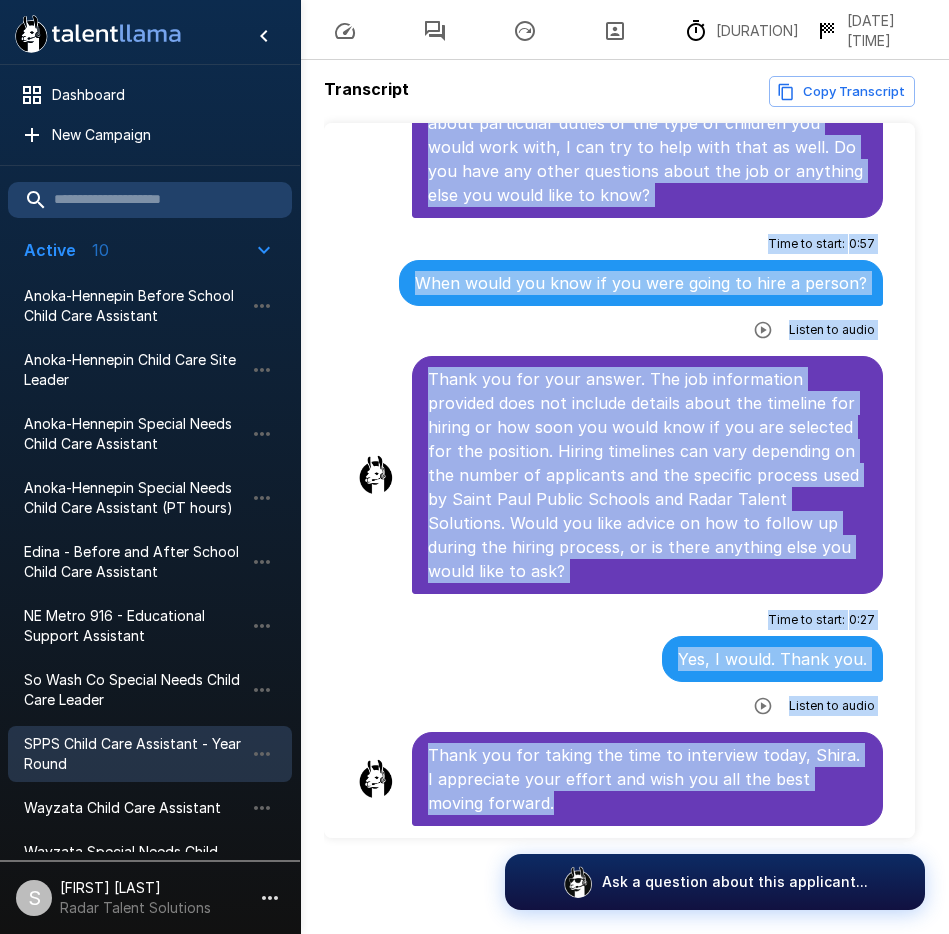 drag, startPoint x: 426, startPoint y: 255, endPoint x: 750, endPoint y: 802, distance: 635.75543 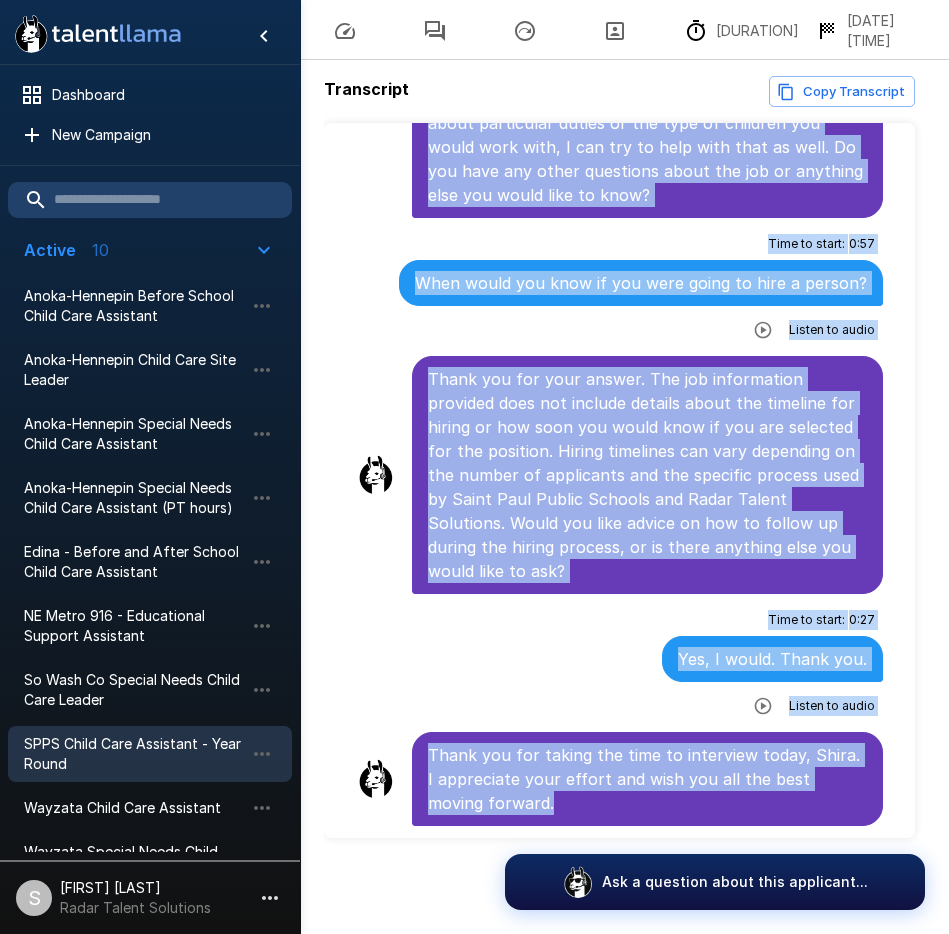 click on "Introduction For help and tips, click the question bubble at the bottom of the screen. Do you prefer to be called [NAME], or is there another name you like to use? Time to start : 0 : 12 I prefer to be called [NAME], yes. Listen to audio Transportation Perfect, thanks [NAME]. Let's get started. Do you have reliable transportation to [CITY], [STATE]? Time to start : 0 : 09 Yes, I do. Listen to audio Degree Thank you for sharing that. Now let’s talk about your education. Do you have either 12 college credits in Psychology, Child Development, Education, or 120 hours of training in child care or a related field, or a combination of the two? Please provide details Time to start : 0 : 34 I have some of the child development courses. I have got my bachelor degree and associates degree in the health care field. I also have done some of the psychology for a class. I worked for a year at a daycare, so I have lots of experience. I have been a PCA Listen to audio Time to start : 0 : 19 Listen to audio Shift Times :" at bounding box center [619, -1258] 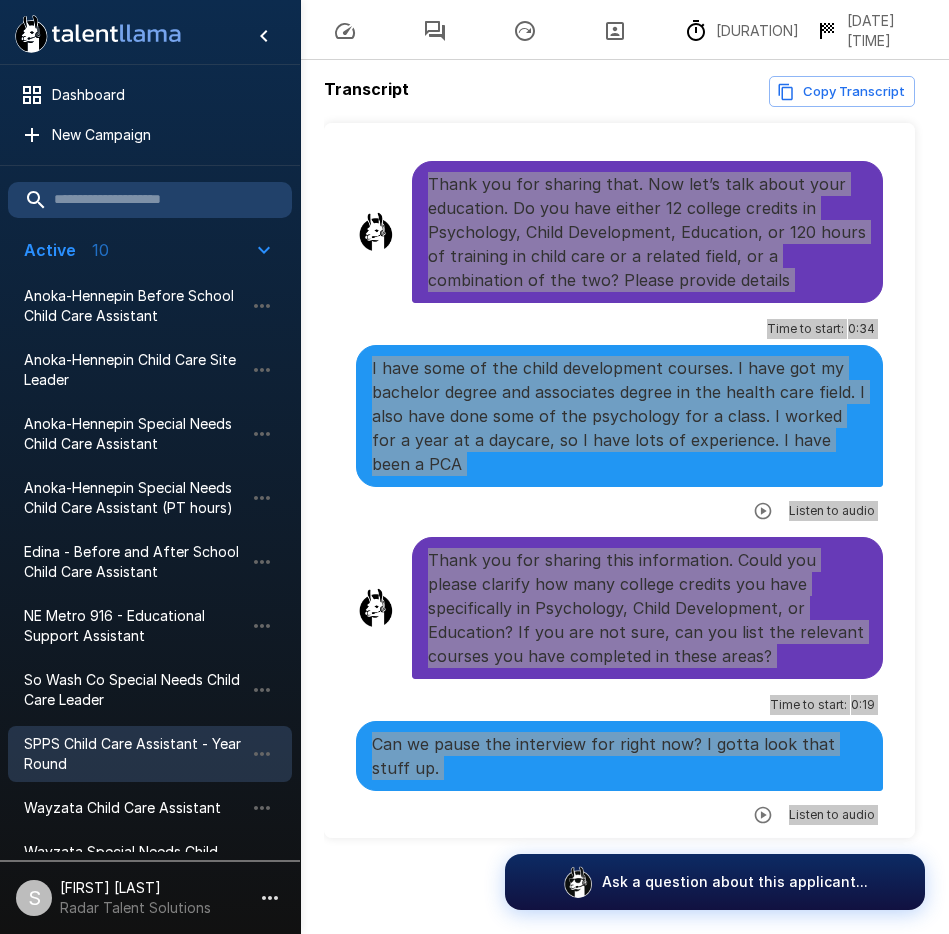 scroll, scrollTop: 701, scrollLeft: 0, axis: vertical 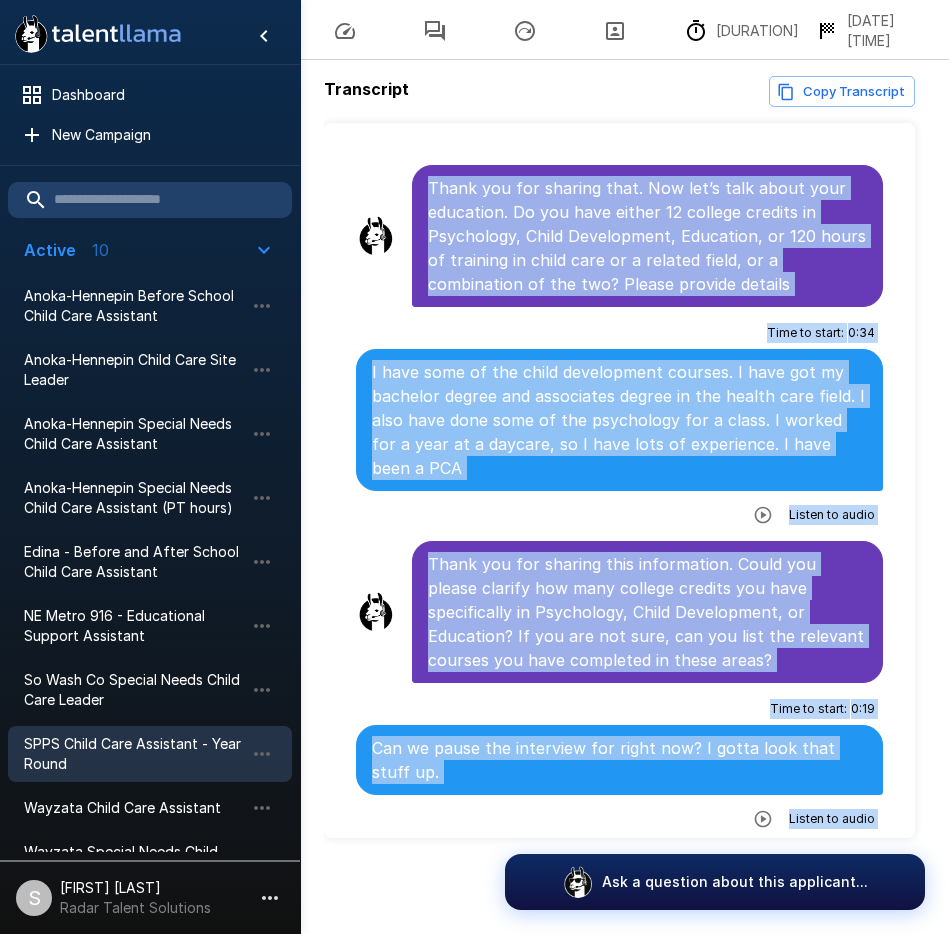 click on "Thank you for sharing this information. Could you please clarify how many college credits you have specifically in Psychology, Child Development, or Education? If you are not sure, can you list the relevant courses you have completed in these areas?" at bounding box center (647, 612) 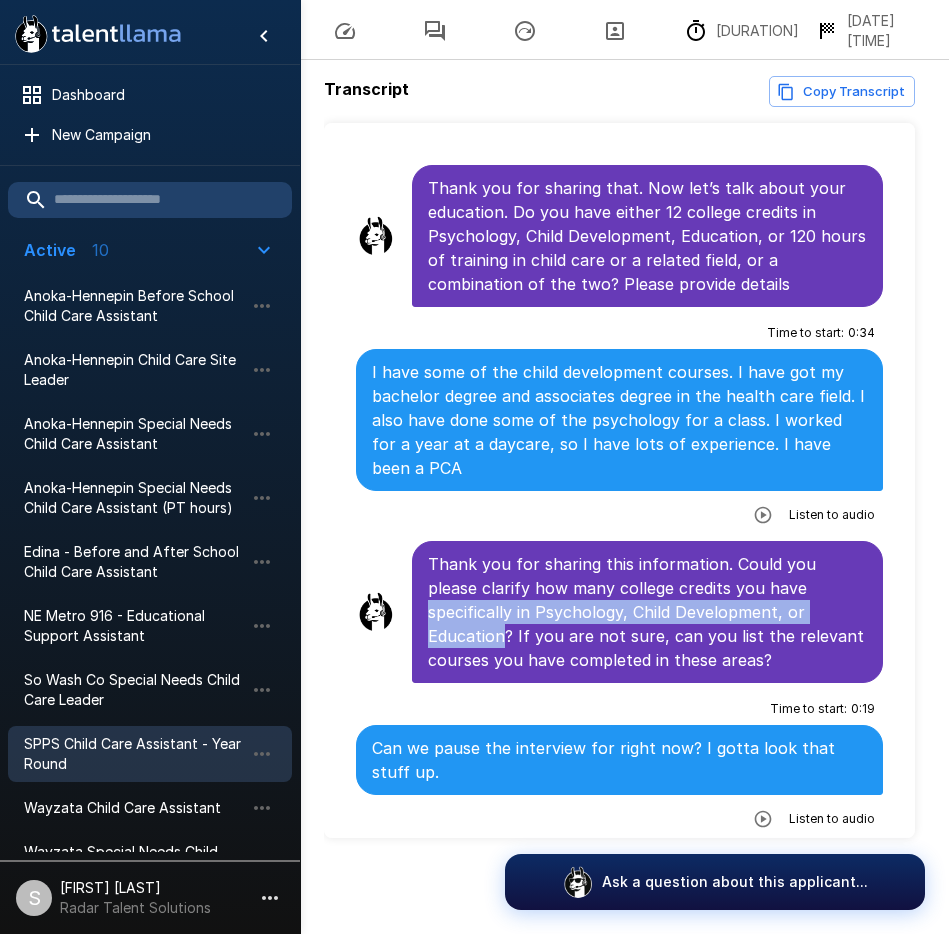 drag, startPoint x: 428, startPoint y: 611, endPoint x: 503, endPoint y: 634, distance: 78.44743 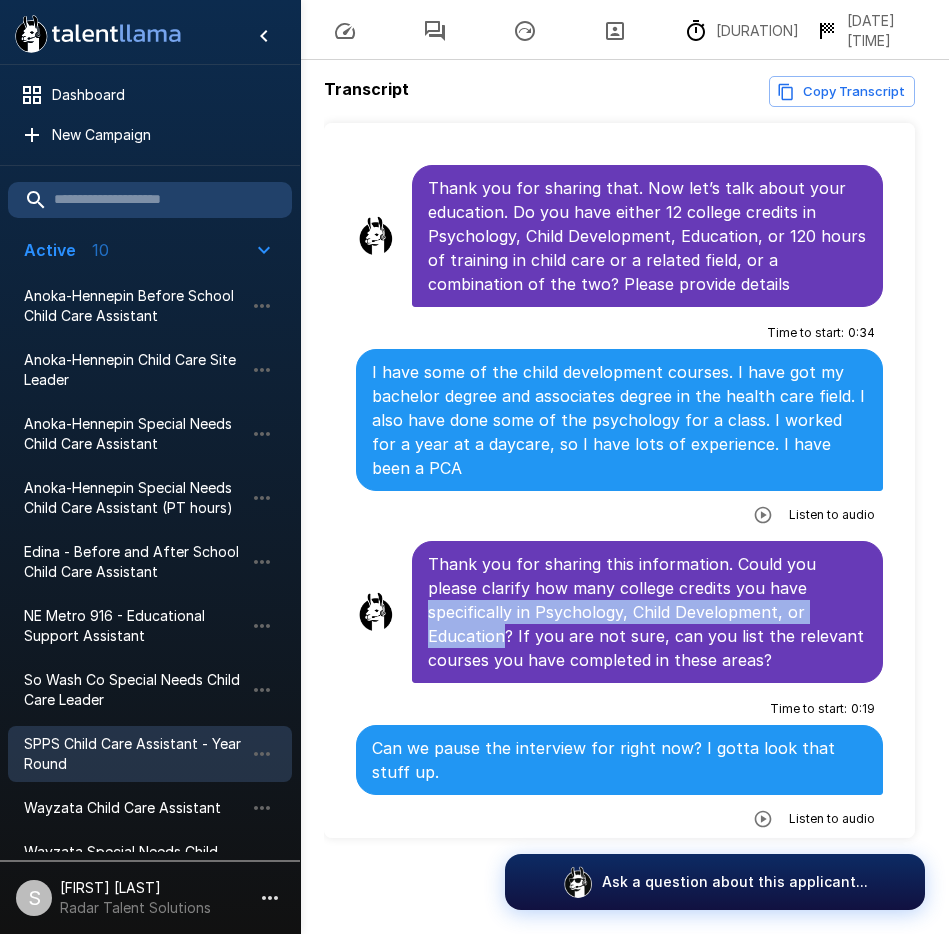 click on "Thank you for sharing this information. Could you please clarify how many college credits you have specifically in Psychology, Child Development, or Education? If you are not sure, can you list the relevant courses you have completed in these areas?" at bounding box center (647, 612) 